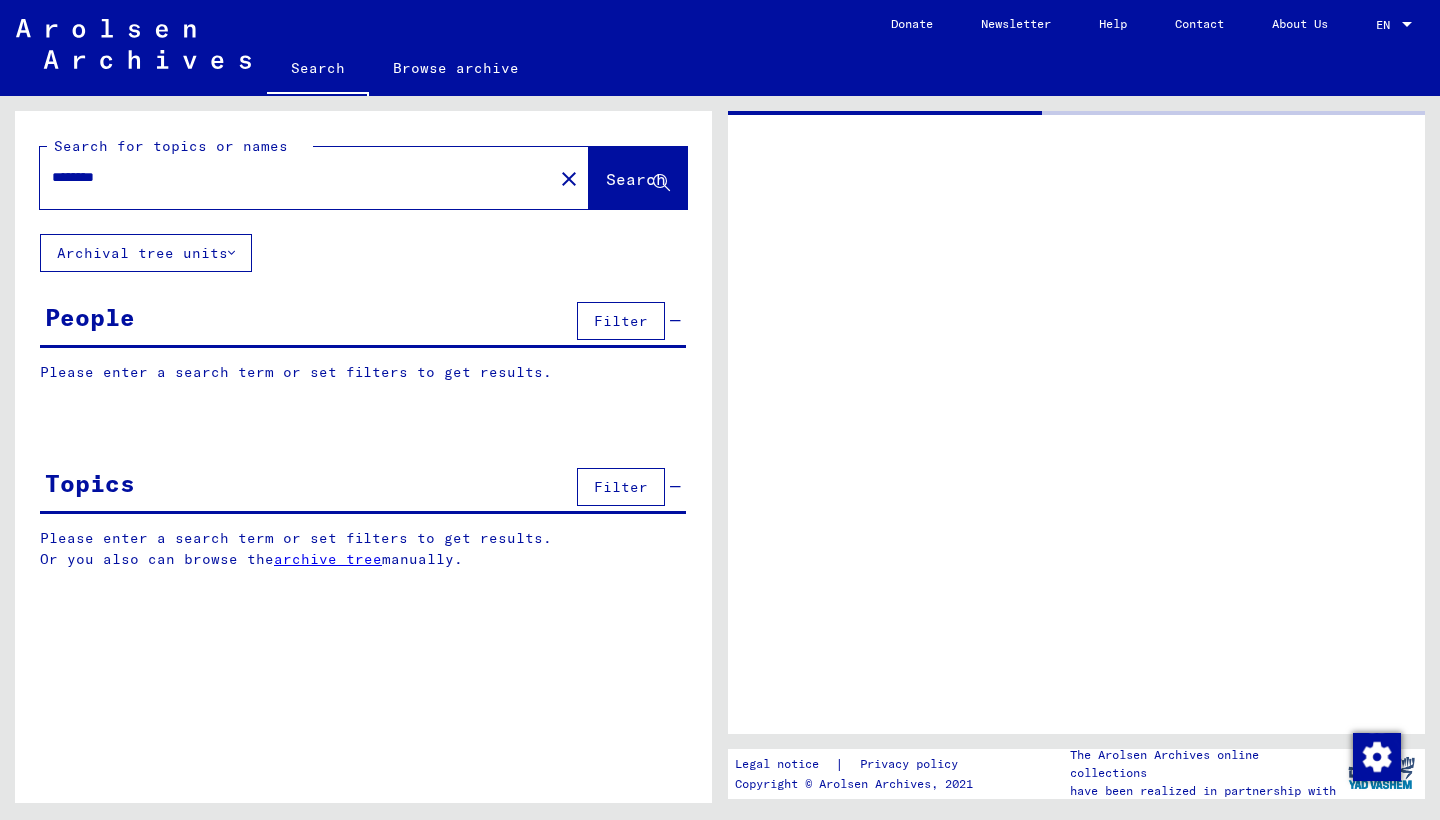 scroll, scrollTop: 0, scrollLeft: 0, axis: both 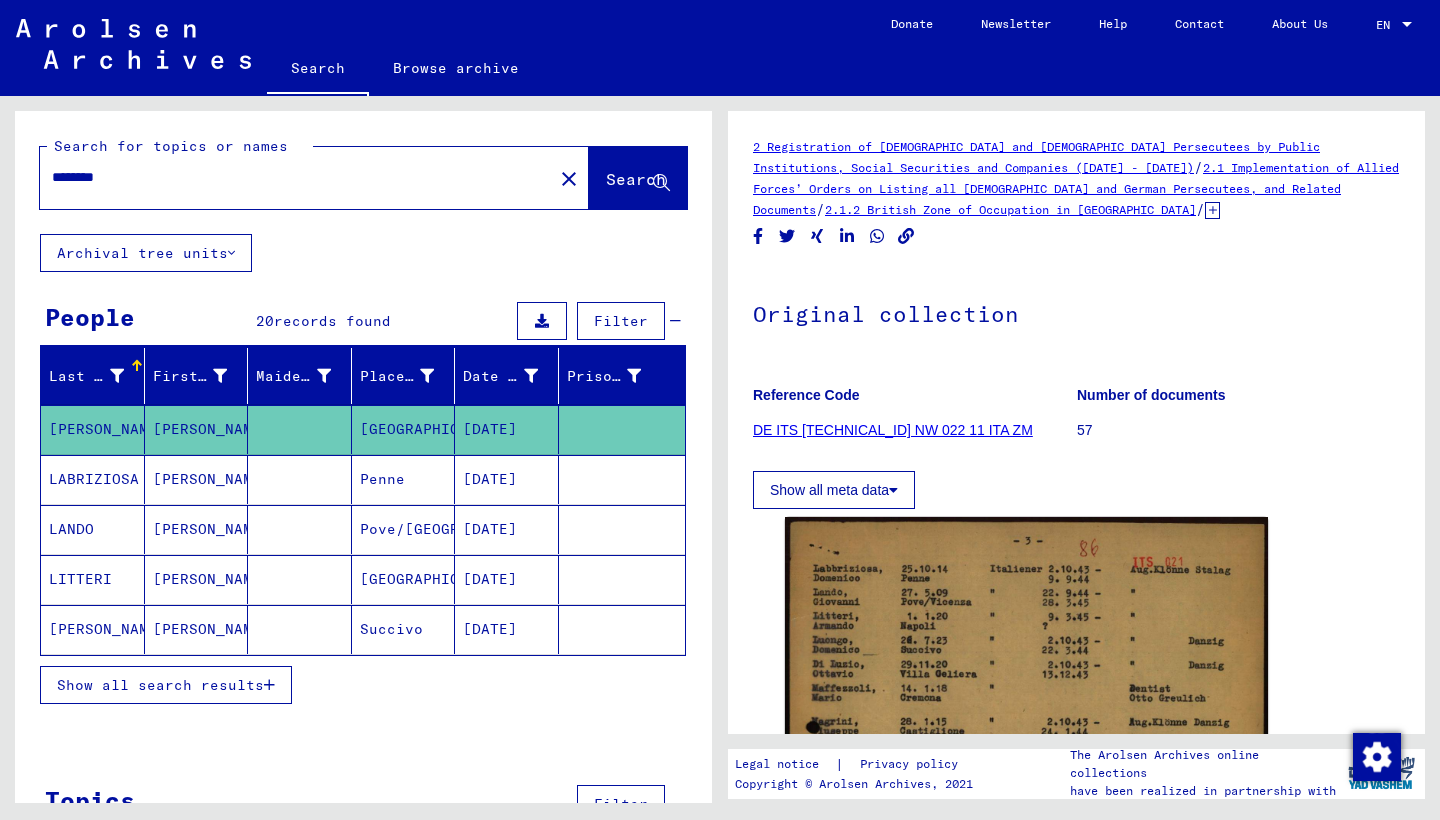 click on "Search for topics or names ******** close  Search     Archival tree units  People 20  records found  Filter   Last Name   First Name   Maiden Name   Place of Birth   Date of Birth   Prisoner #   DI [PERSON_NAME][GEOGRAPHIC_DATA]   [DATE]      LABRIZIOSA   [PERSON_NAME]   [DATE]      [PERSON_NAME]/[GEOGRAPHIC_DATA]   [DATE]      LITTERI   [PERSON_NAME][GEOGRAPHIC_DATA]   [DATE]      [PERSON_NAME]   [DATE]     Show all search results  Signature Last Name First Name Maiden Name Place of Birth Date of Birth Prisoner # Father (adoptive father) Mother (adoptive mother) Religion Nationality Occupaton Place of incarceration Date of decease Last residence Last residence (Country) Last residence (District) Last residence (Province) Last residence (Town) Last residence (Part of town) Last residence (Street) Last residence (House number) [TECHNICAL_ID] - Nationality/origin of person listed : Italian DI [PERSON_NAME][GEOGRAPHIC_DATA] [DATE] LABRIZIOSA [PERSON_NAME] [DATE] [PERSON_NAME]" 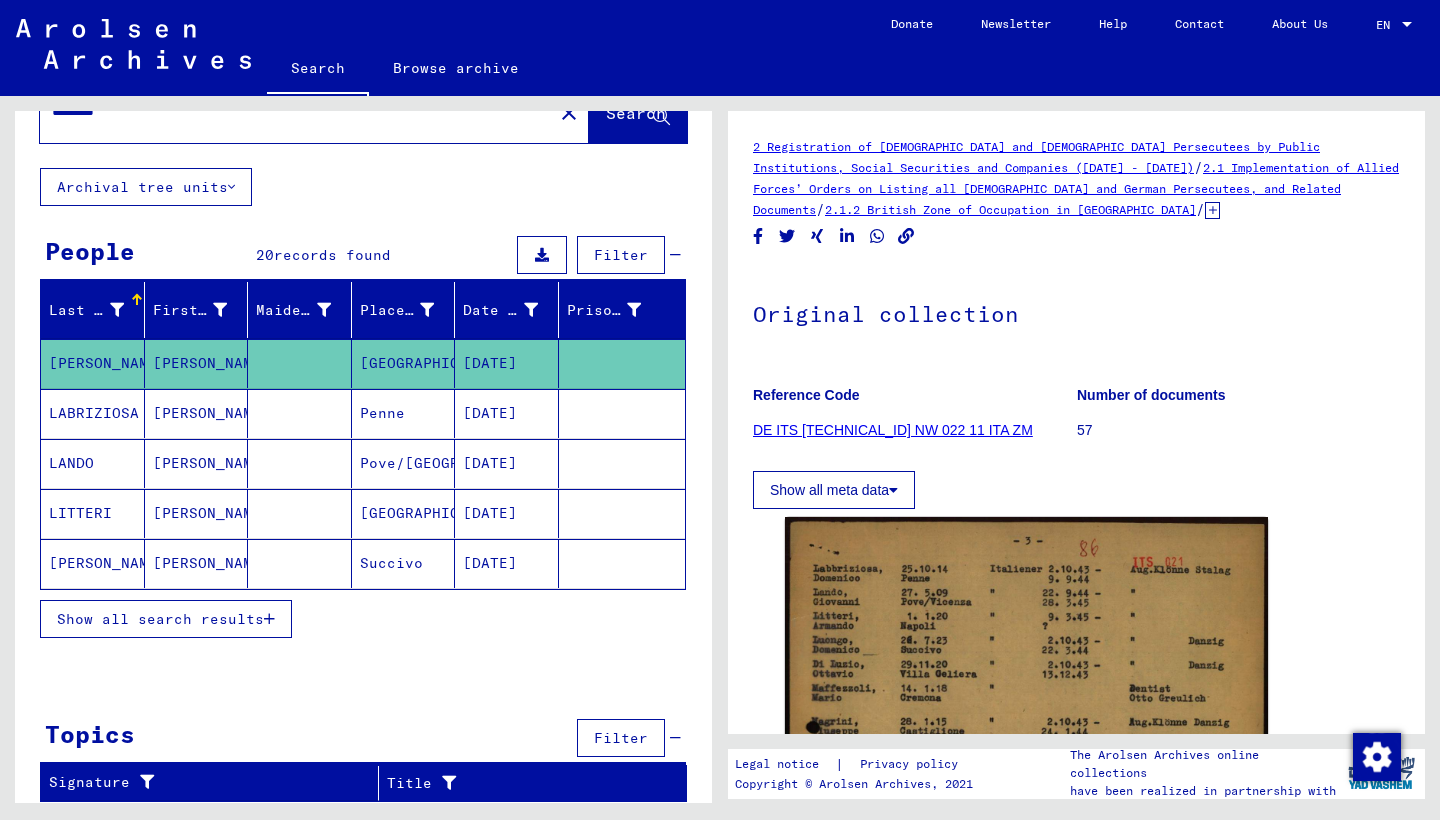 scroll, scrollTop: 66, scrollLeft: 0, axis: vertical 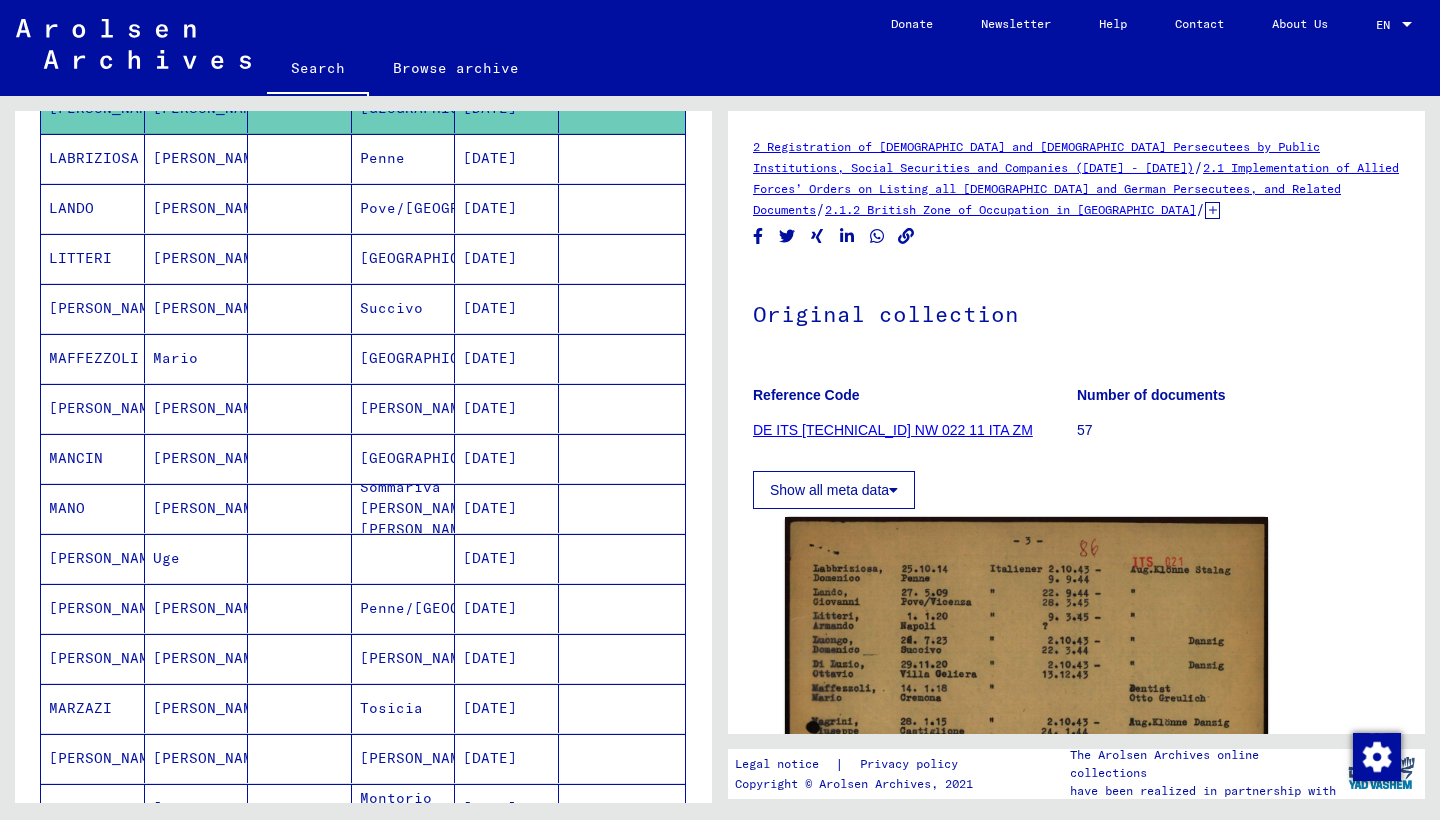 click on "[PERSON_NAME]" at bounding box center [93, 458] 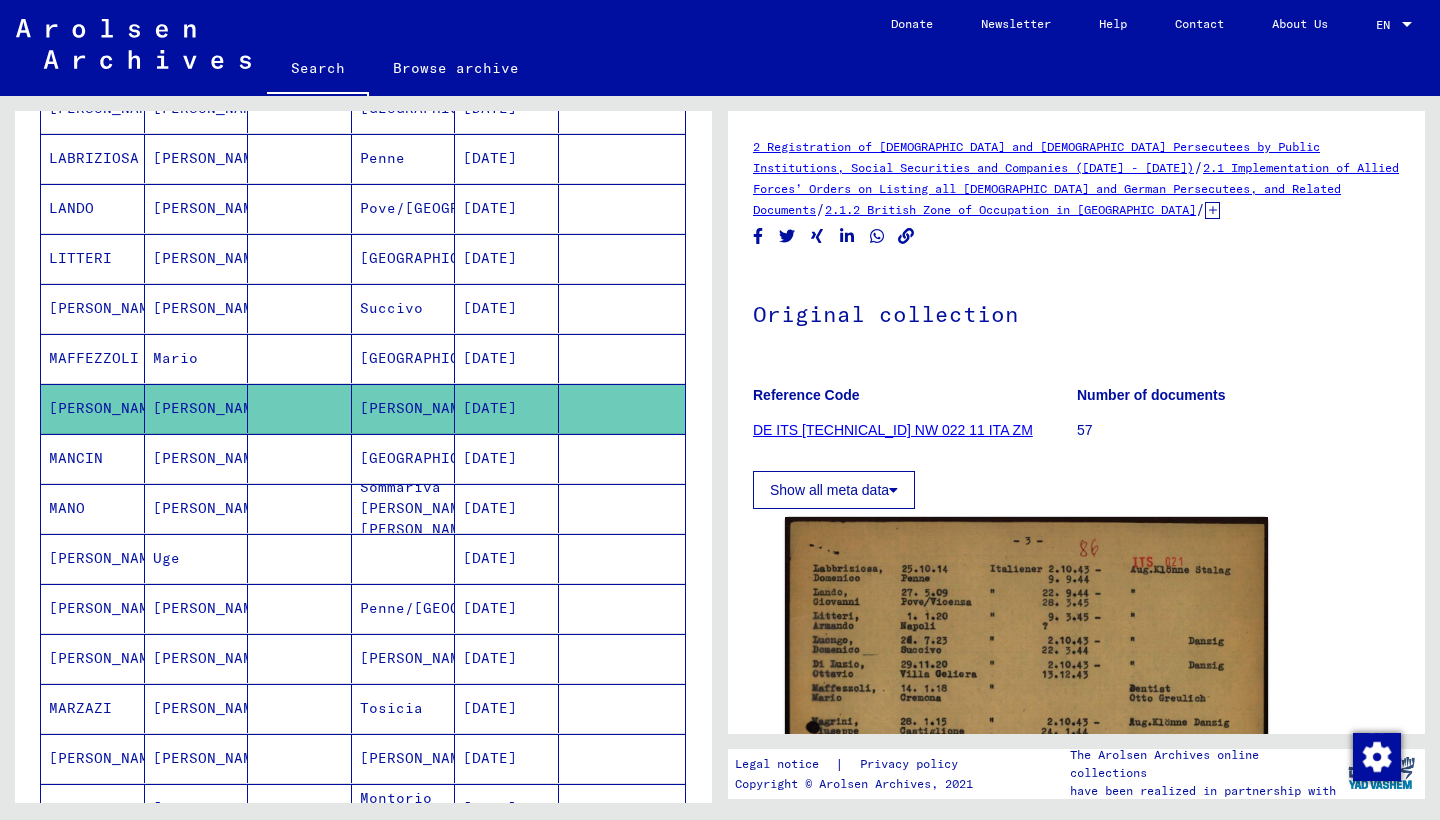 click on "[PERSON_NAME]" 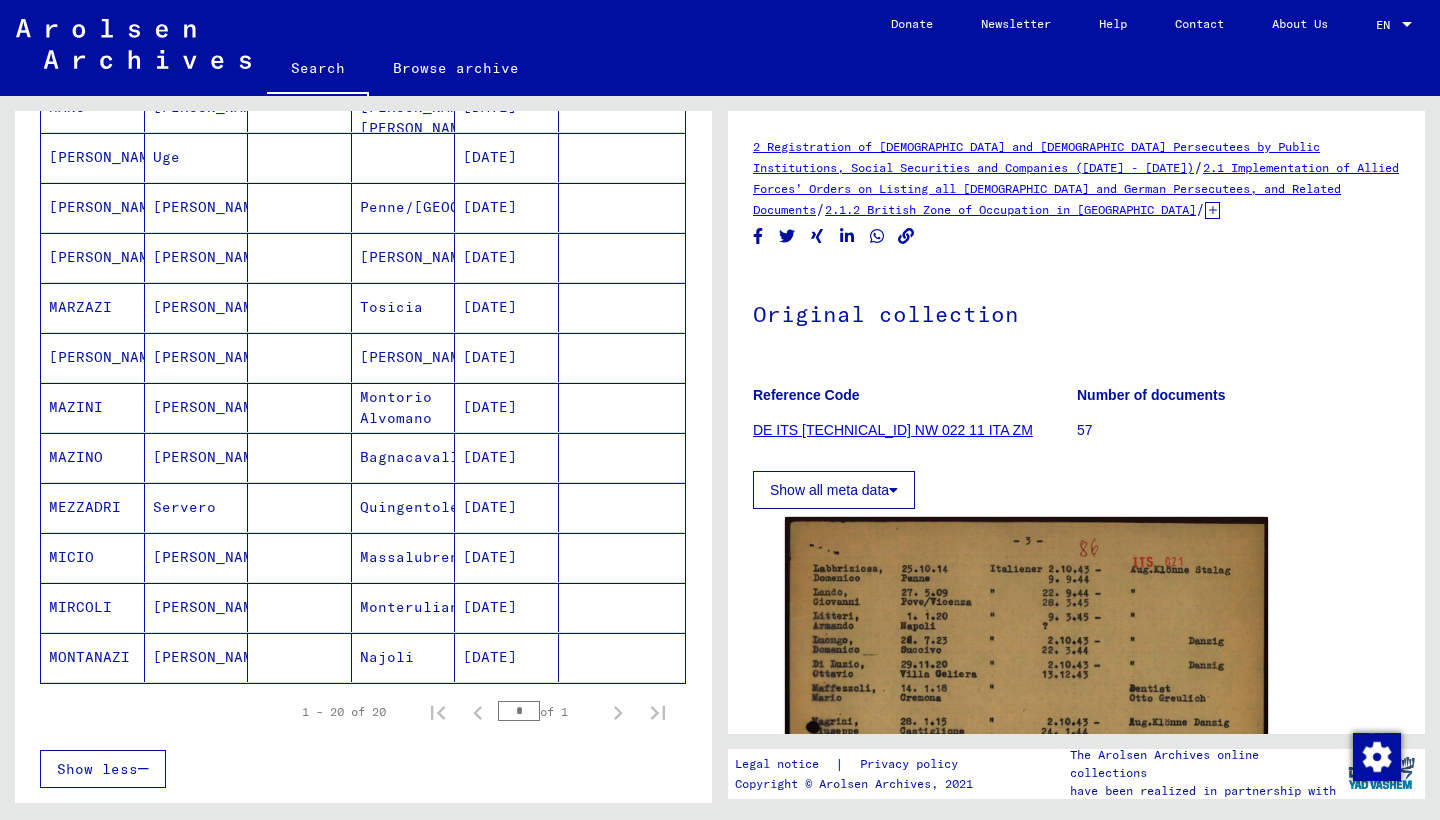 scroll, scrollTop: 721, scrollLeft: 0, axis: vertical 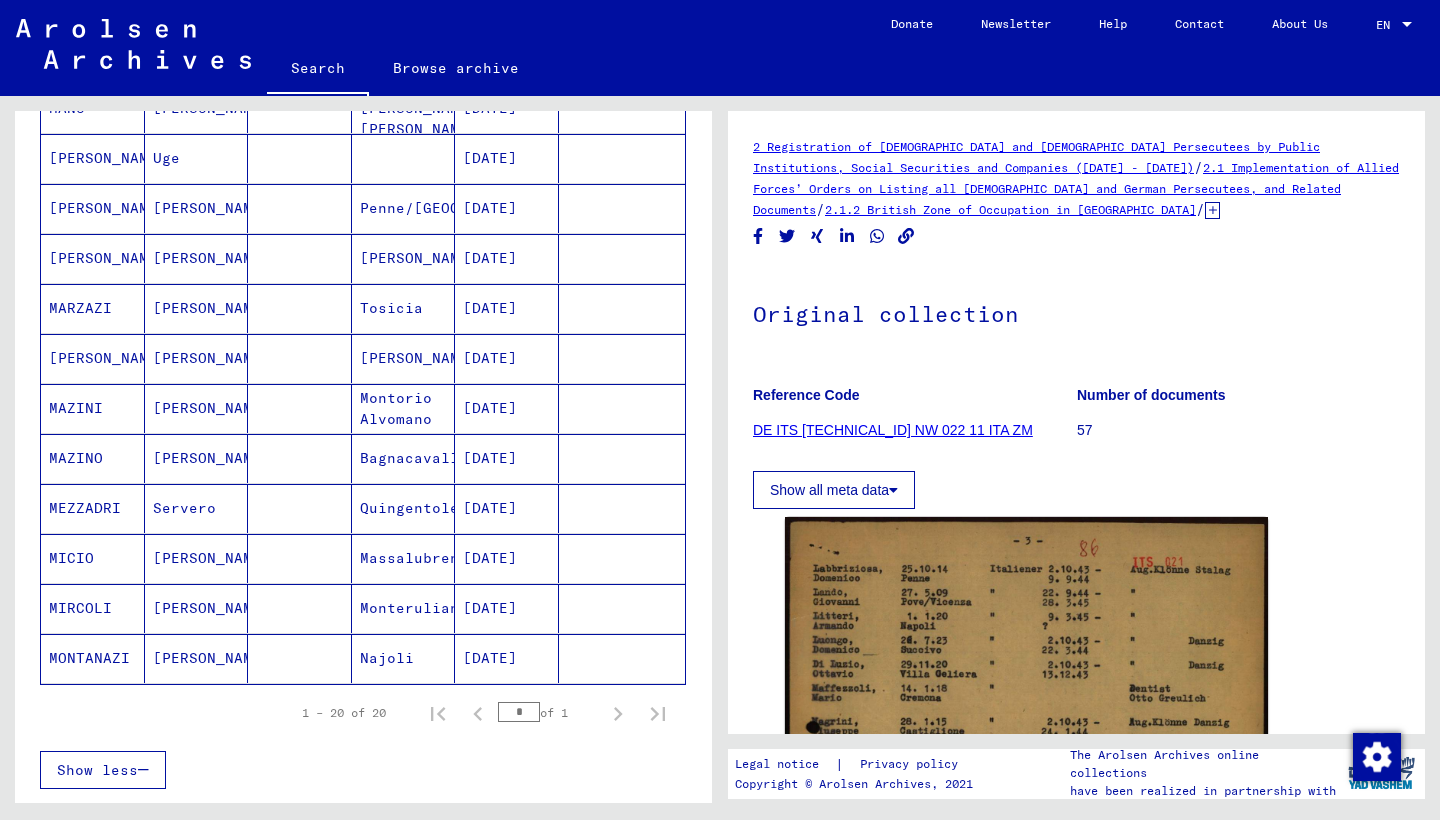 click on "[PERSON_NAME]" at bounding box center [93, 408] 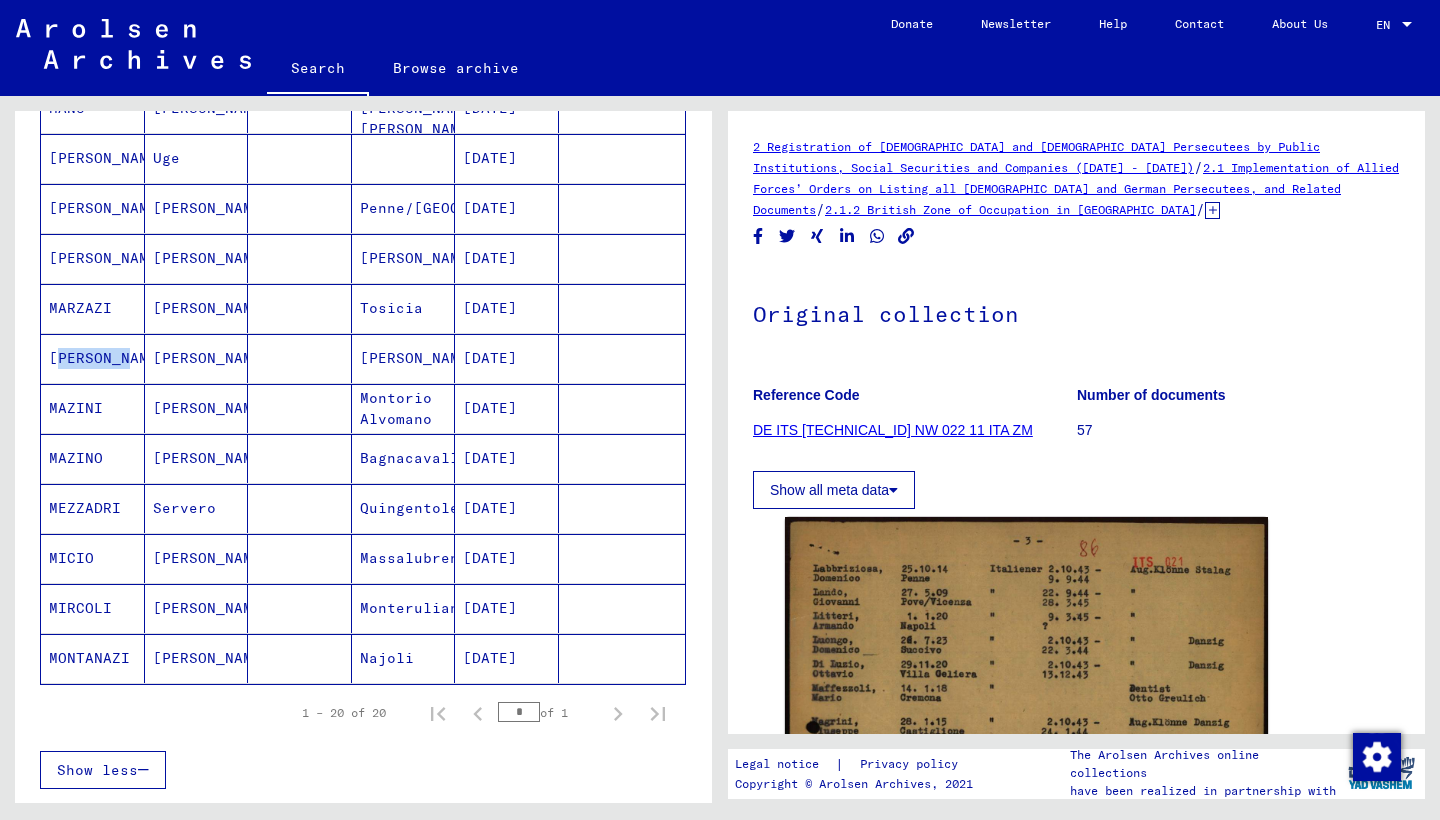 click on "[PERSON_NAME]" at bounding box center [93, 408] 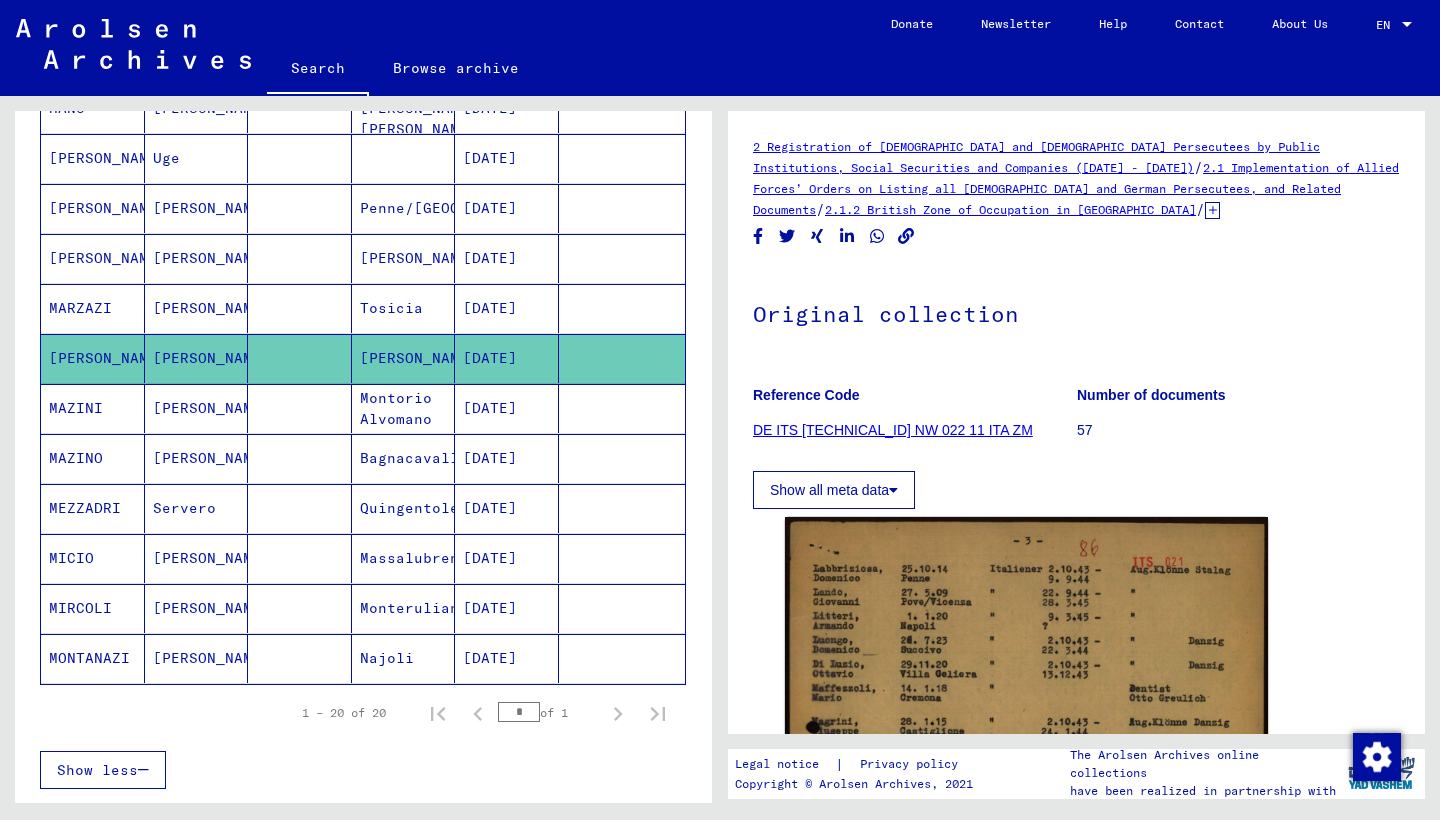 click on "MARZAZI" at bounding box center [93, 358] 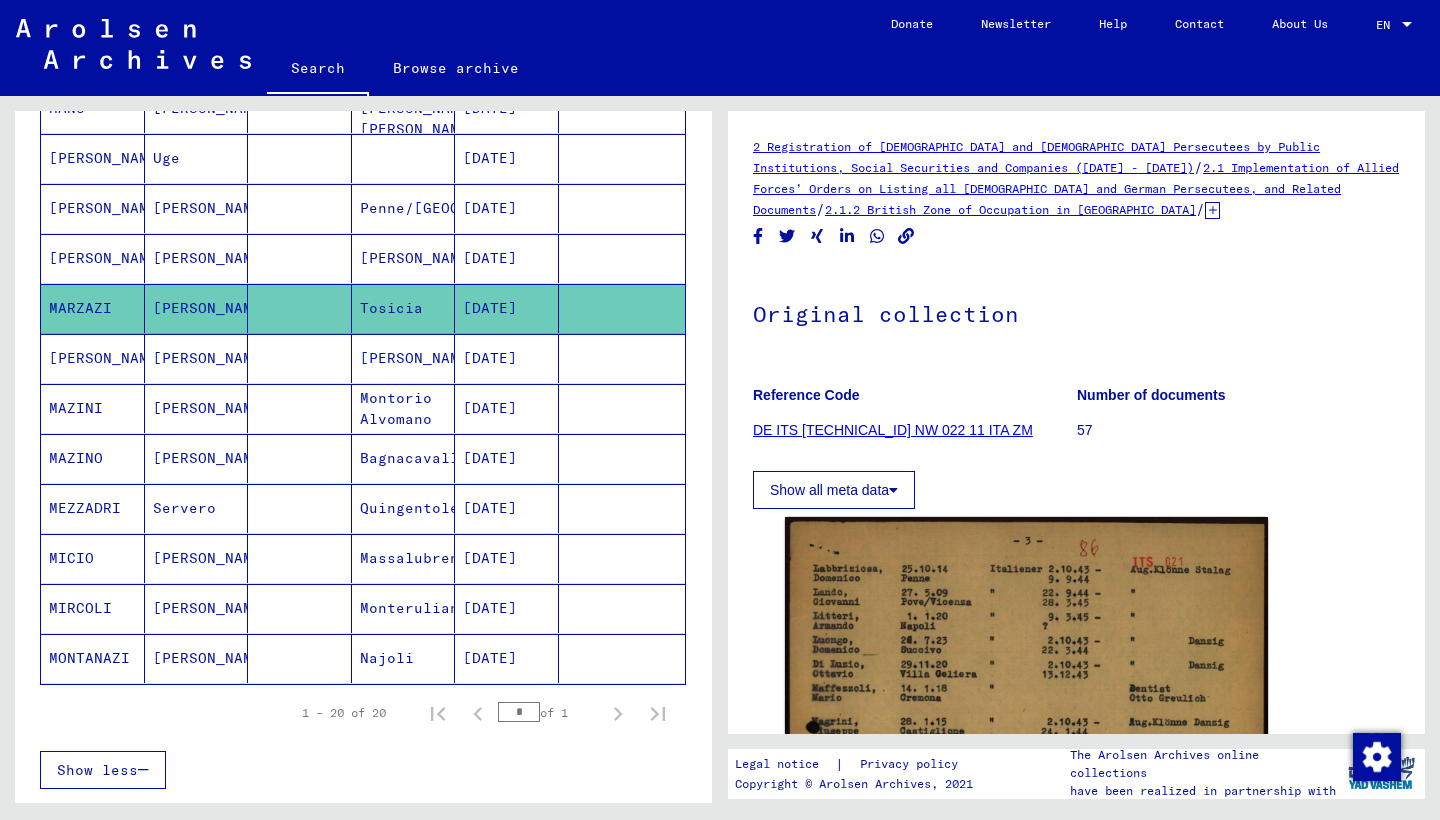 click on "[PERSON_NAME]" at bounding box center [93, 258] 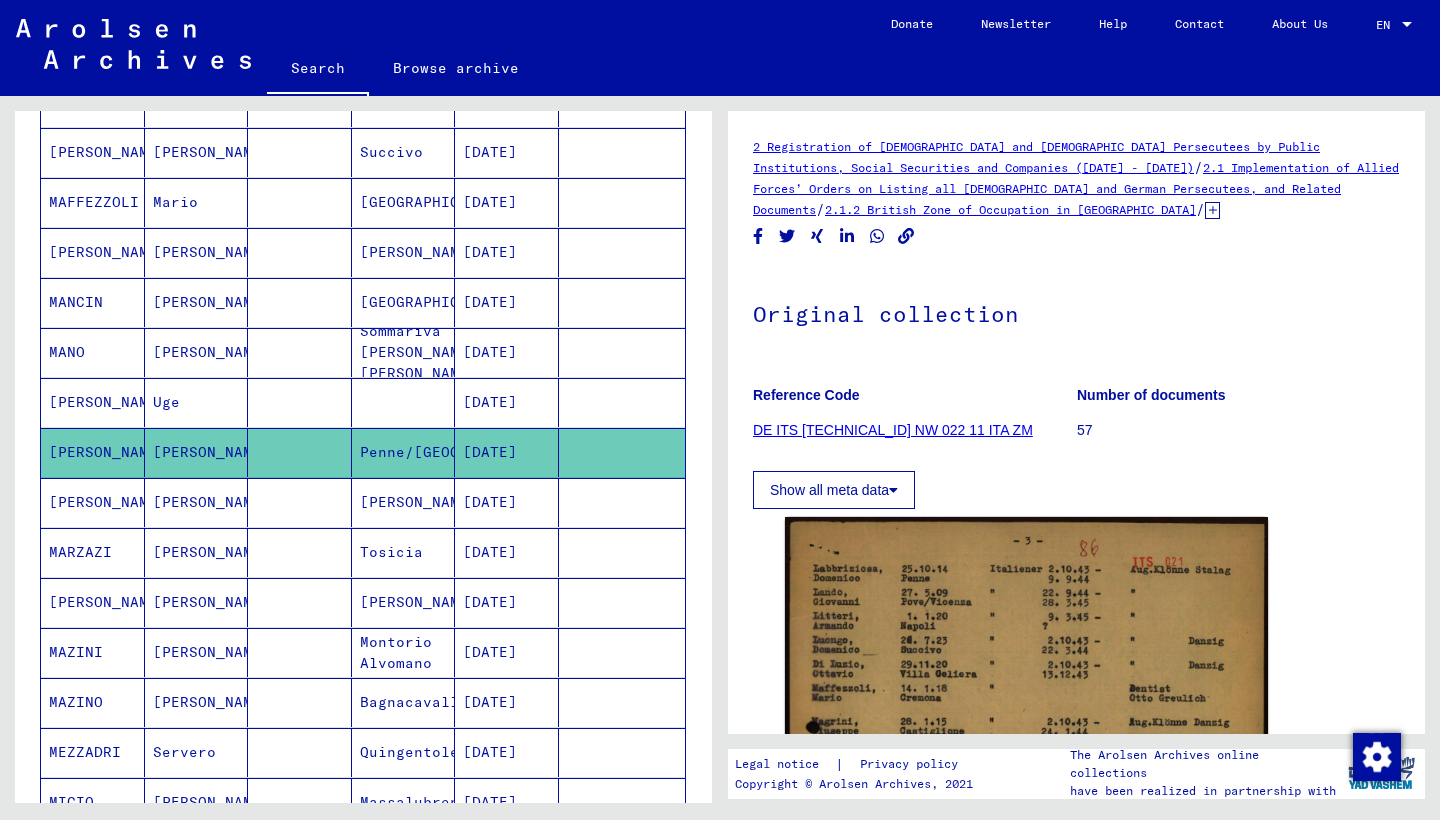 scroll, scrollTop: 453, scrollLeft: 0, axis: vertical 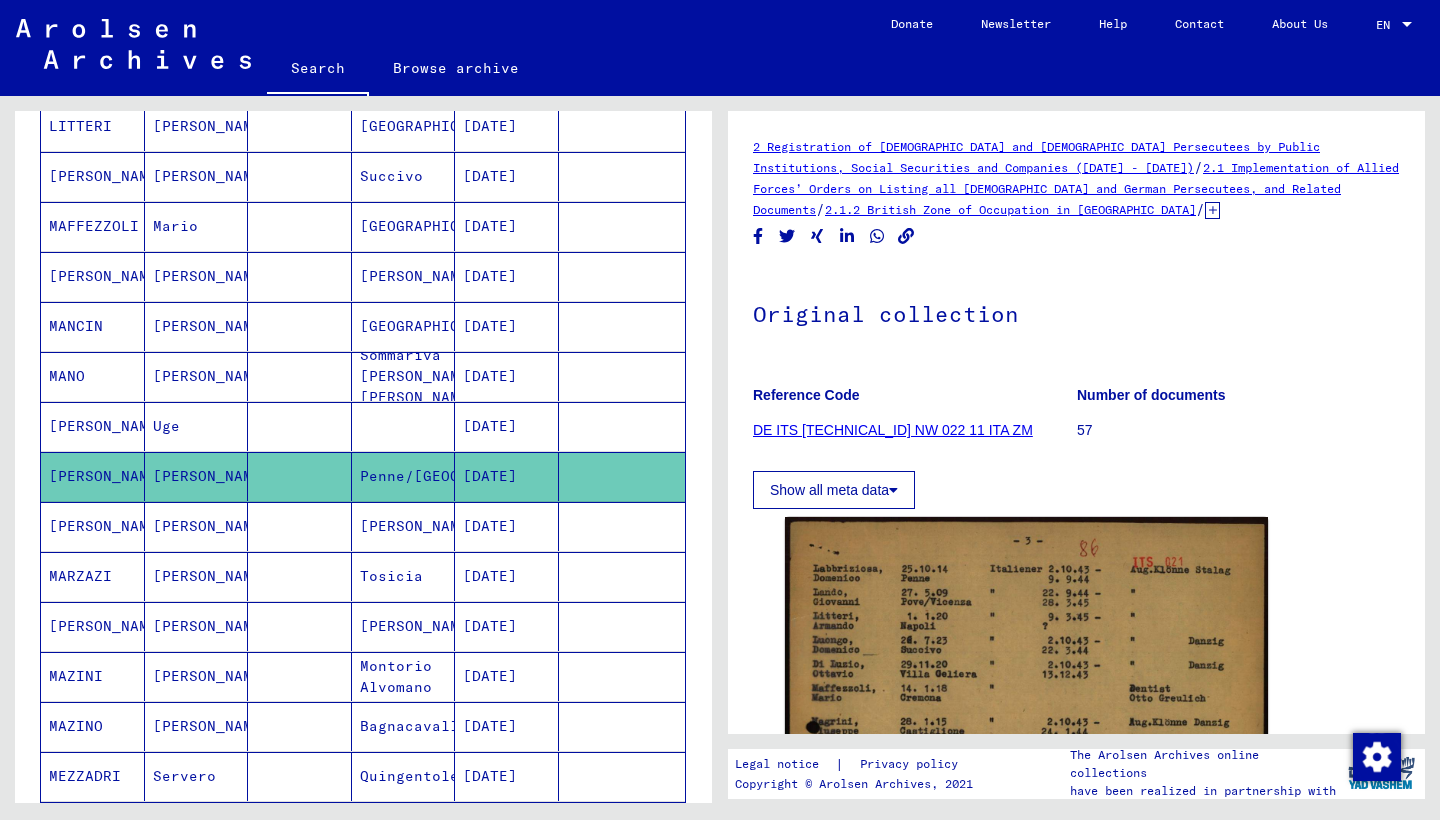 click on "[PERSON_NAME]" at bounding box center (93, 326) 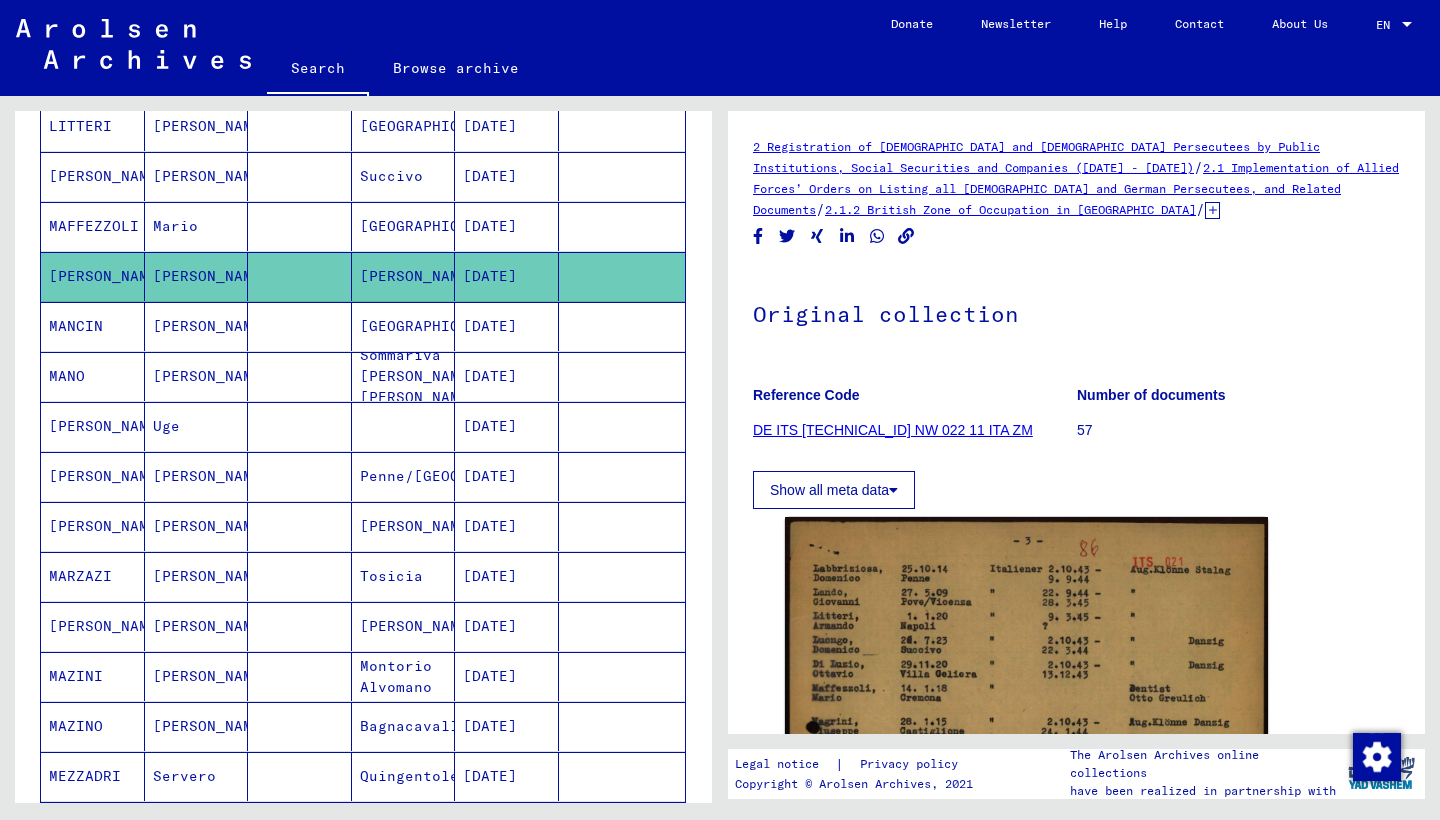 click on "[PERSON_NAME]" 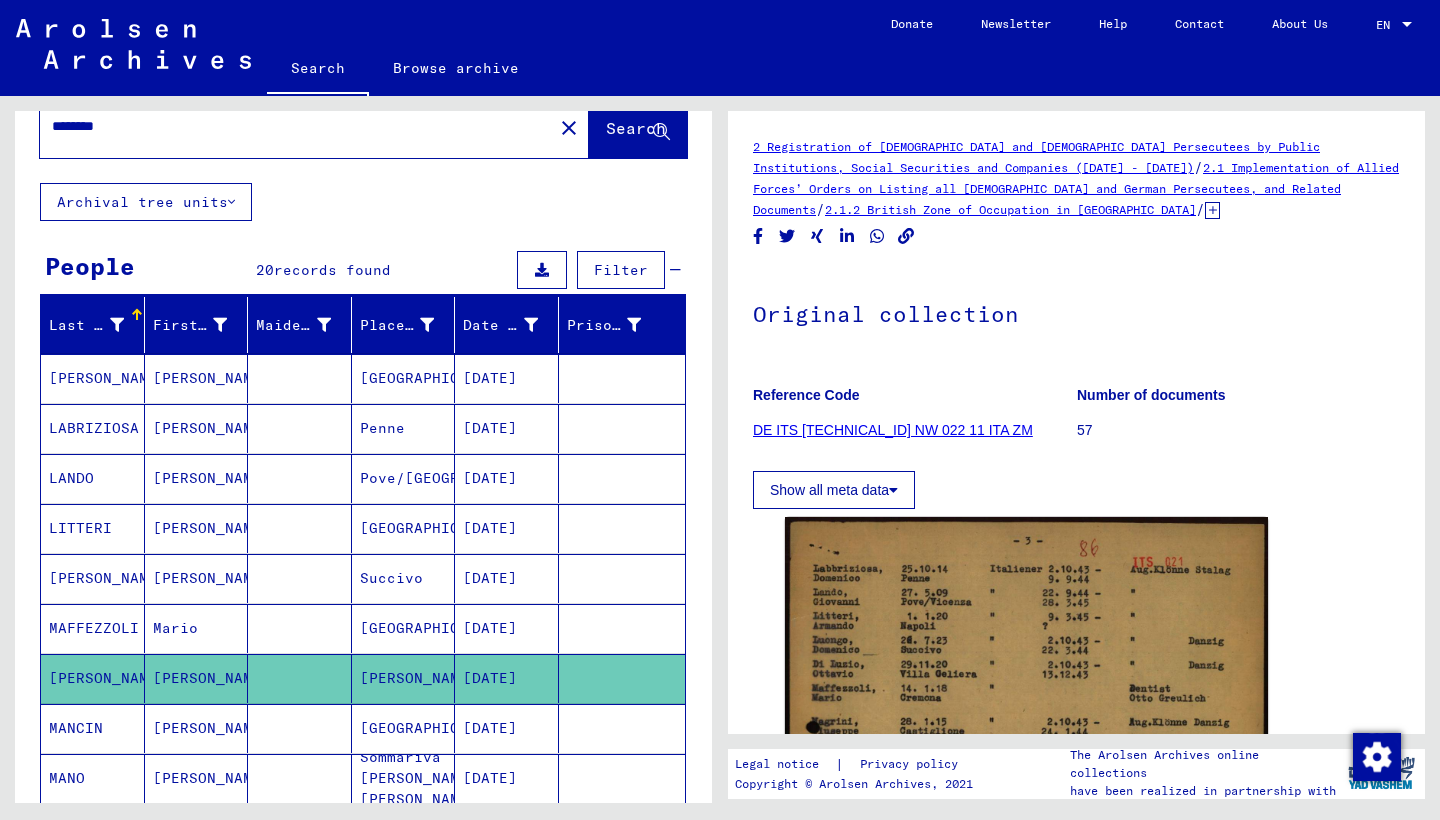 click on "Filter" at bounding box center [621, 270] 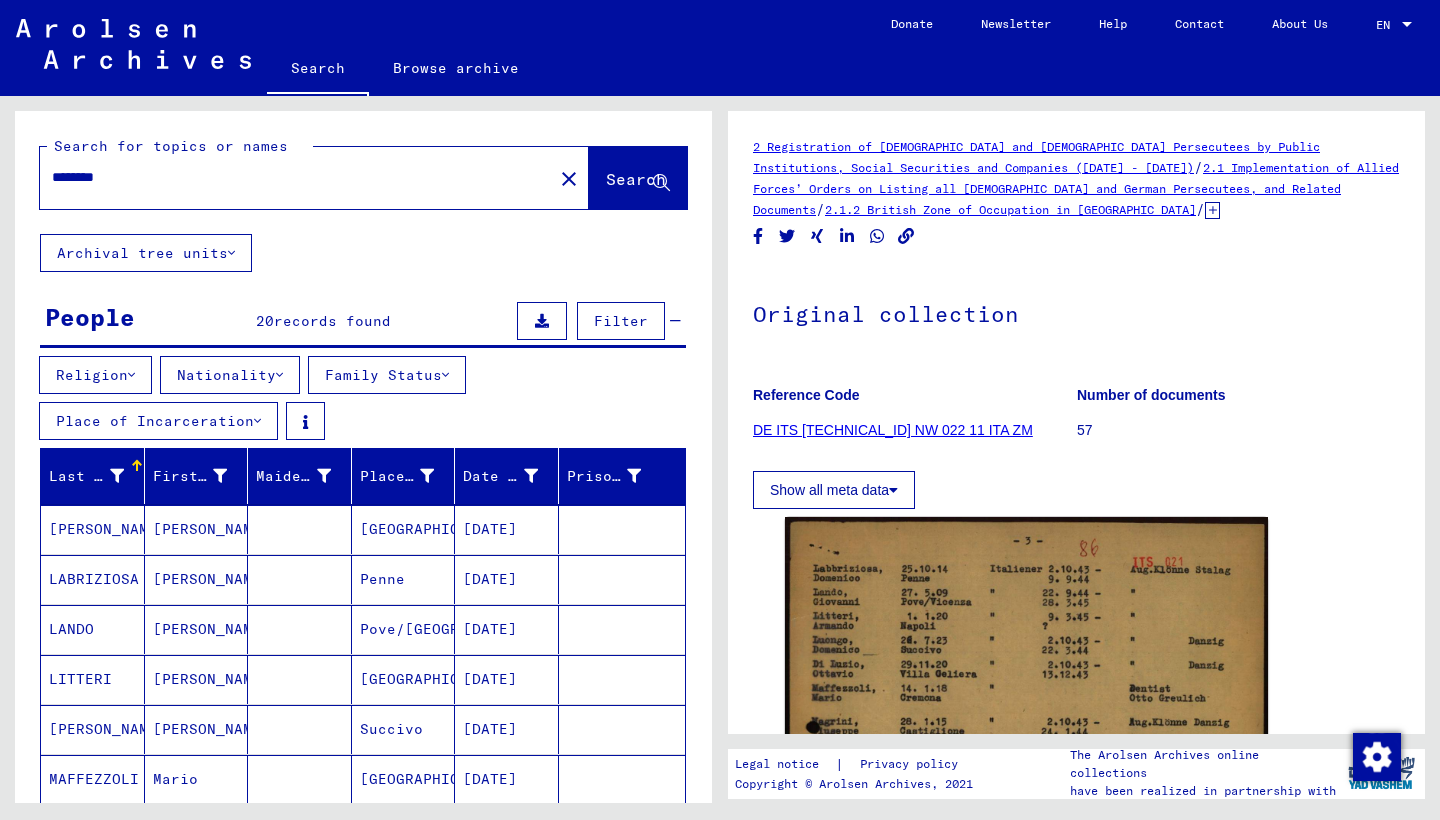 scroll, scrollTop: 0, scrollLeft: 0, axis: both 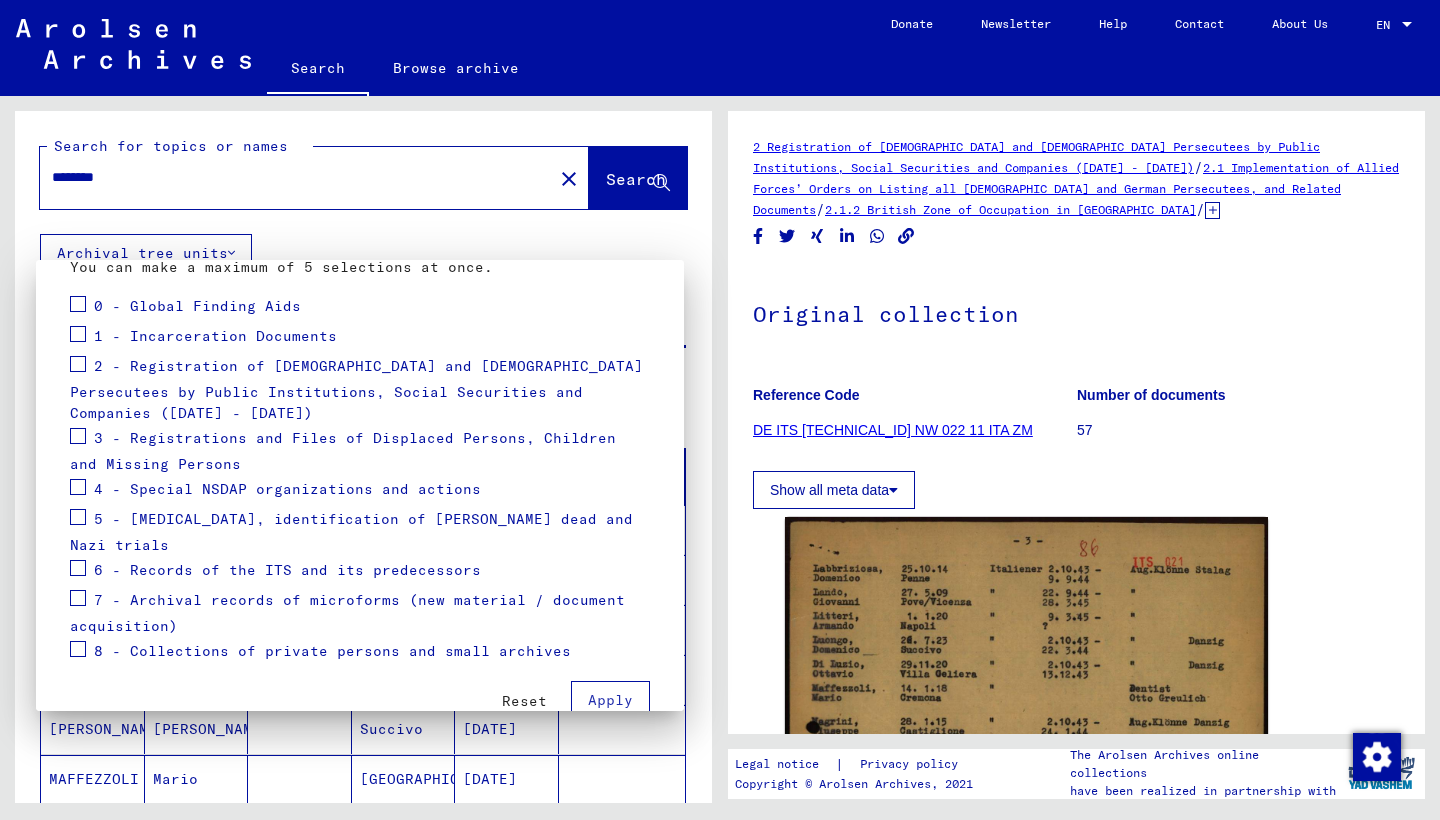 click on "Reset" at bounding box center (524, 701) 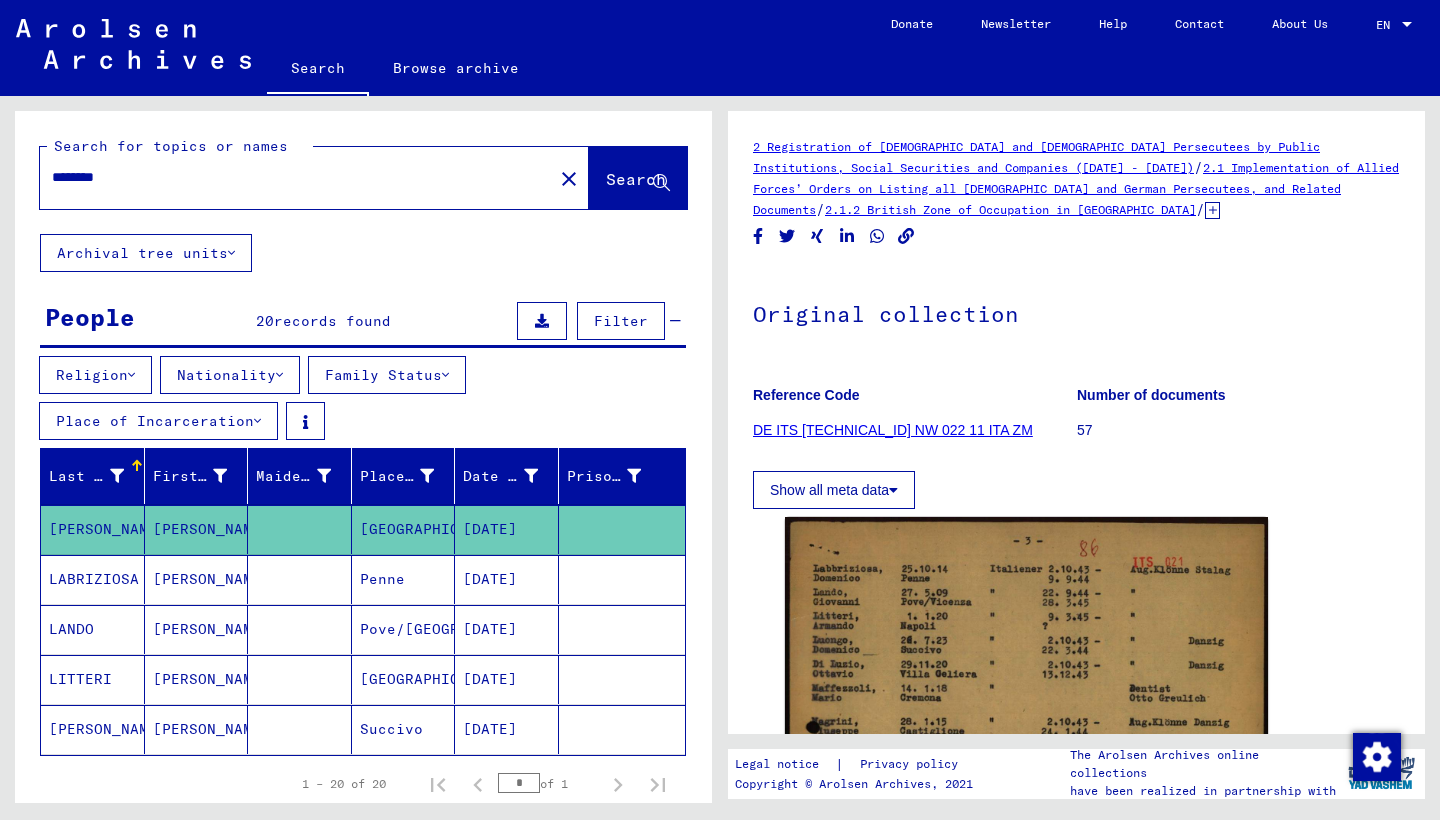 scroll, scrollTop: 0, scrollLeft: 0, axis: both 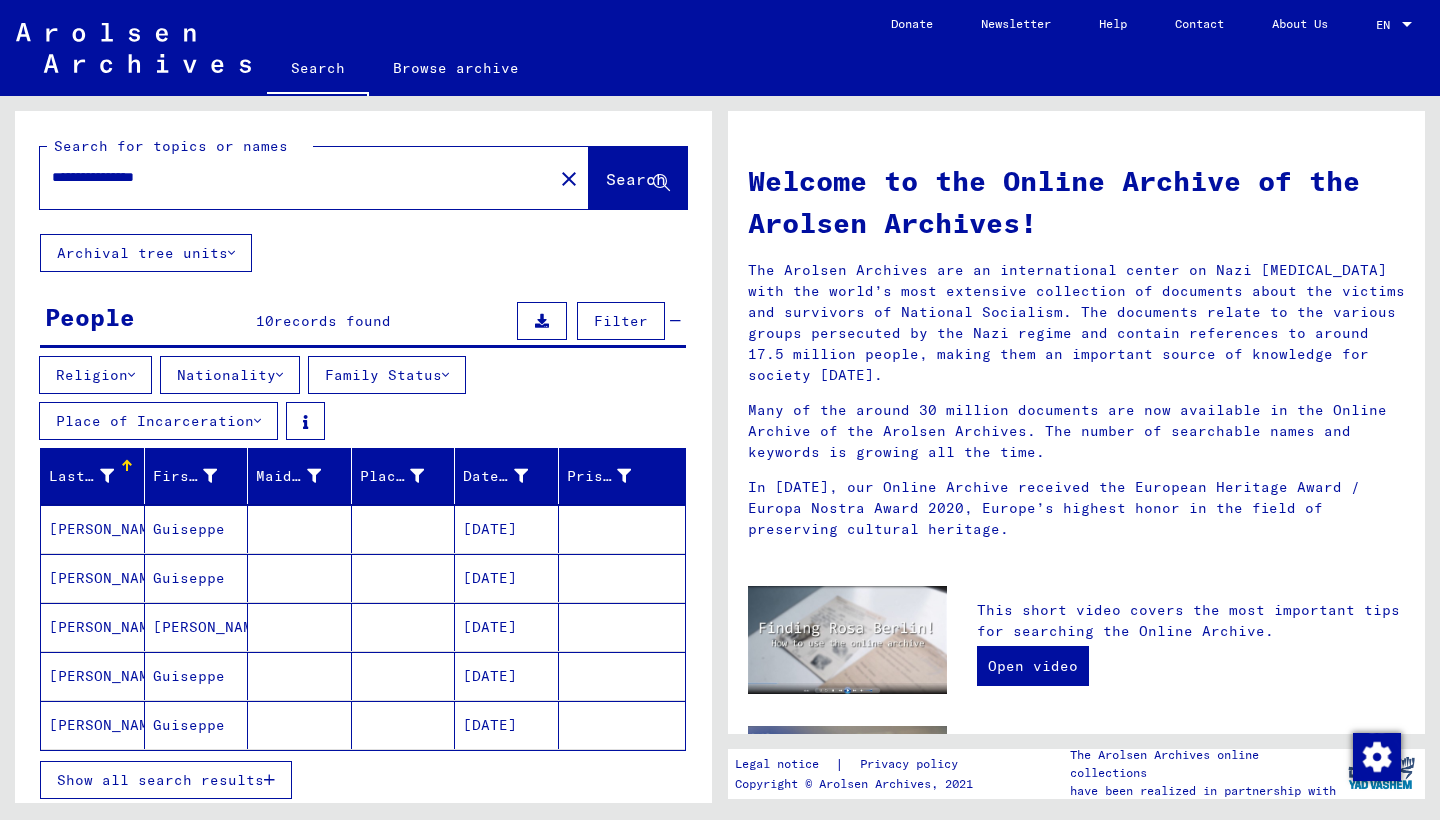 click on "**********" at bounding box center [290, 177] 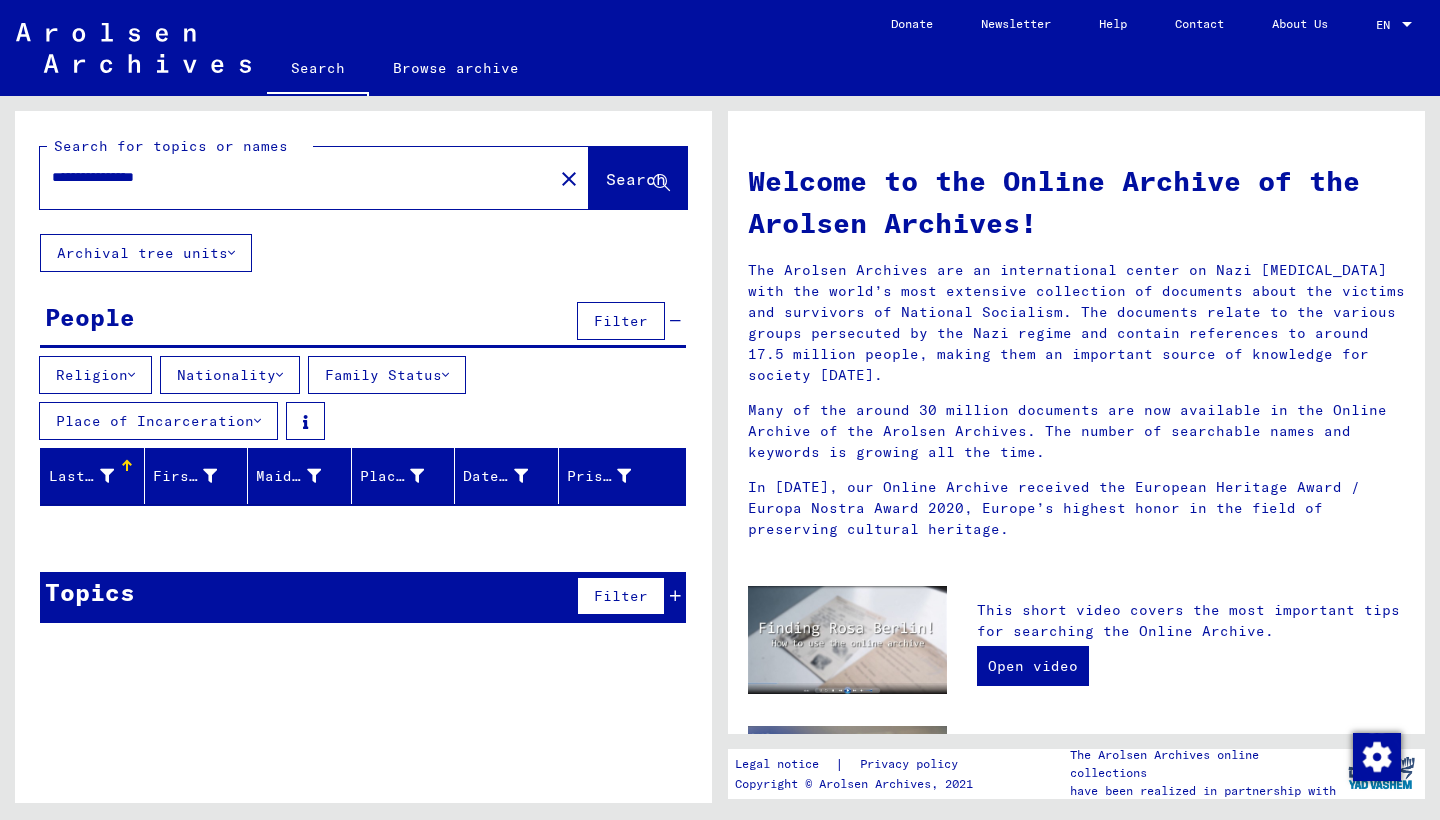 click on "**********" at bounding box center (290, 177) 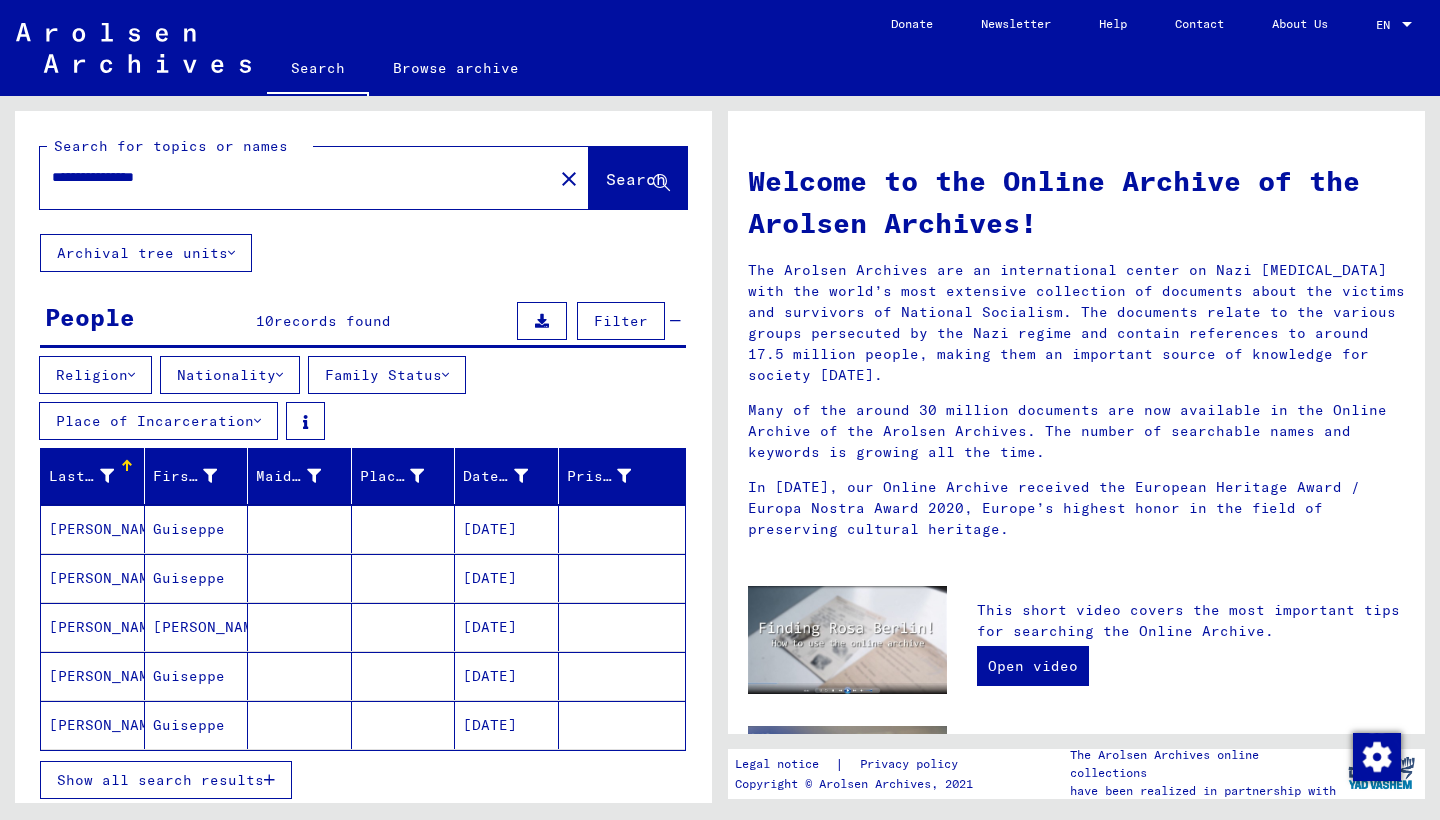 click at bounding box center [269, 780] 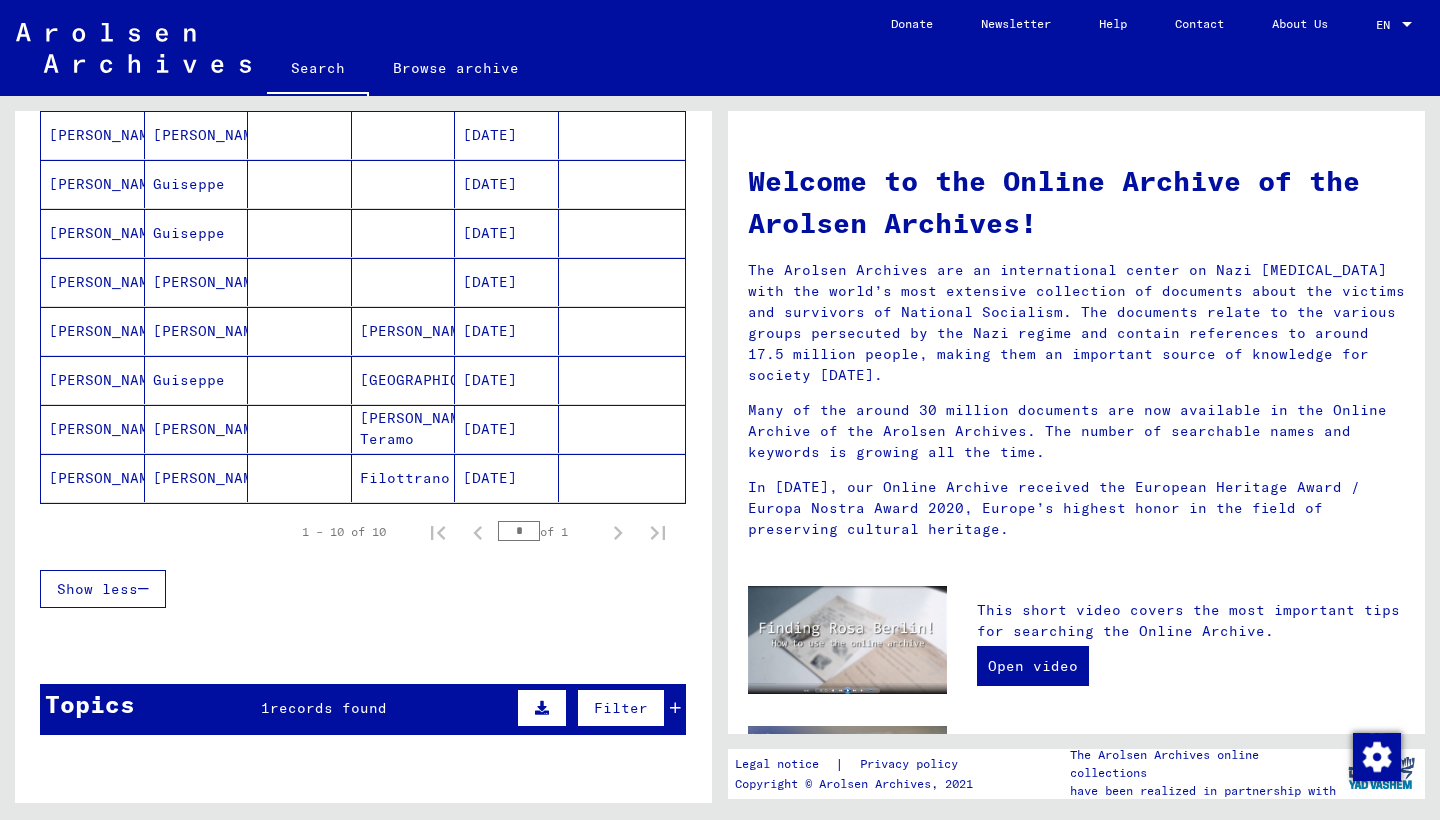 scroll, scrollTop: 489, scrollLeft: 0, axis: vertical 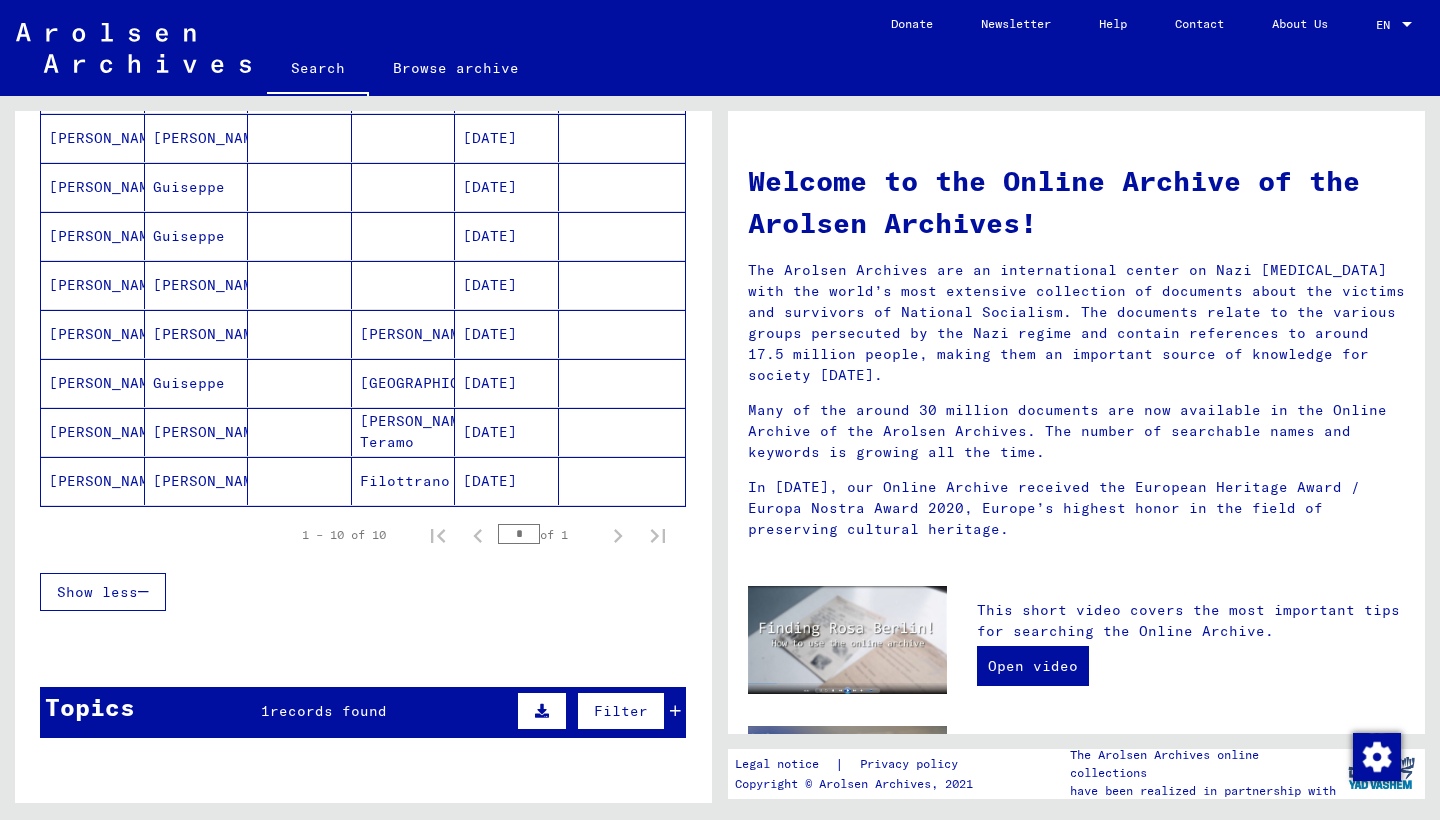 click on "[PERSON_NAME]" at bounding box center (93, 481) 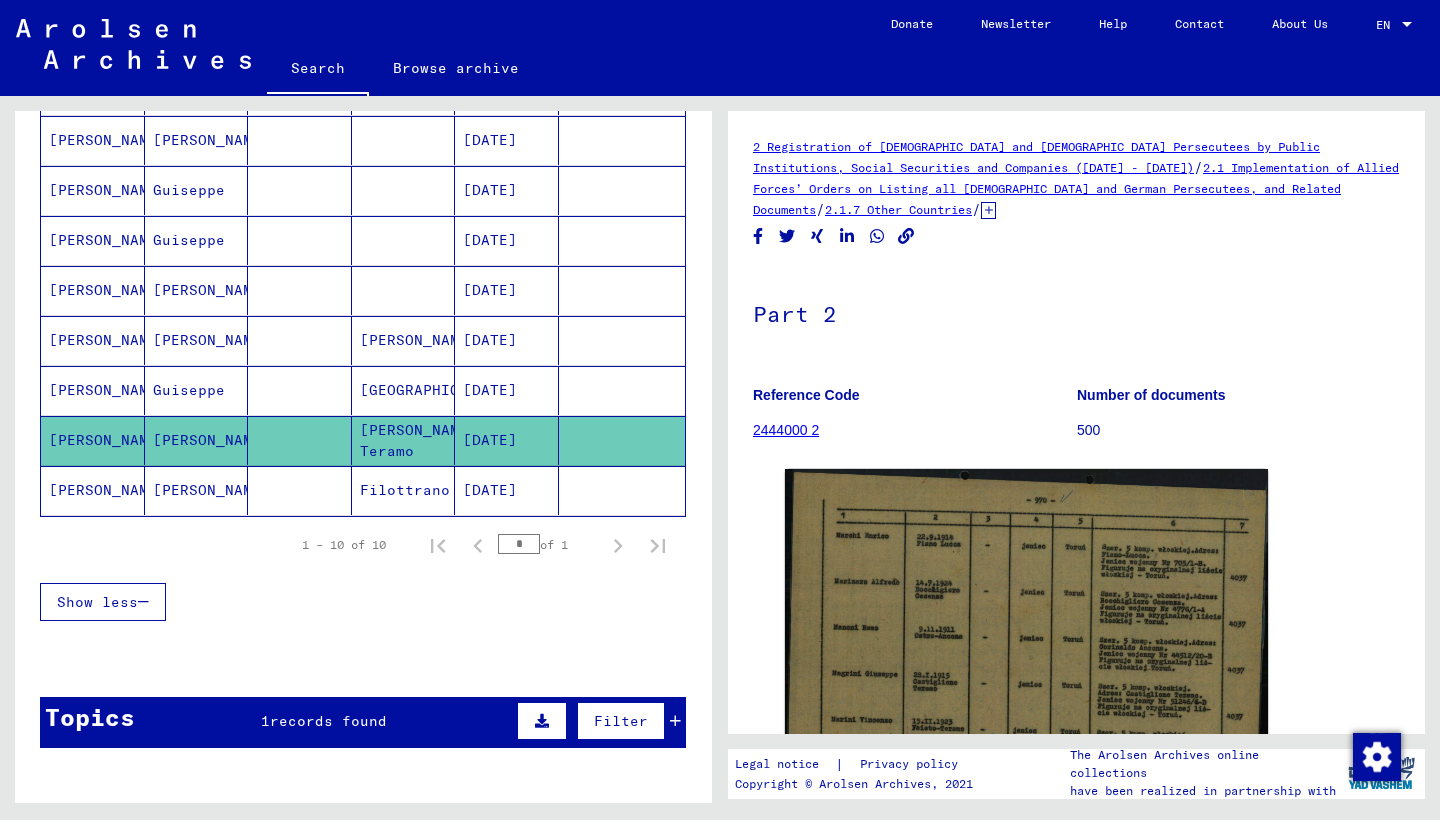 scroll, scrollTop: 0, scrollLeft: 0, axis: both 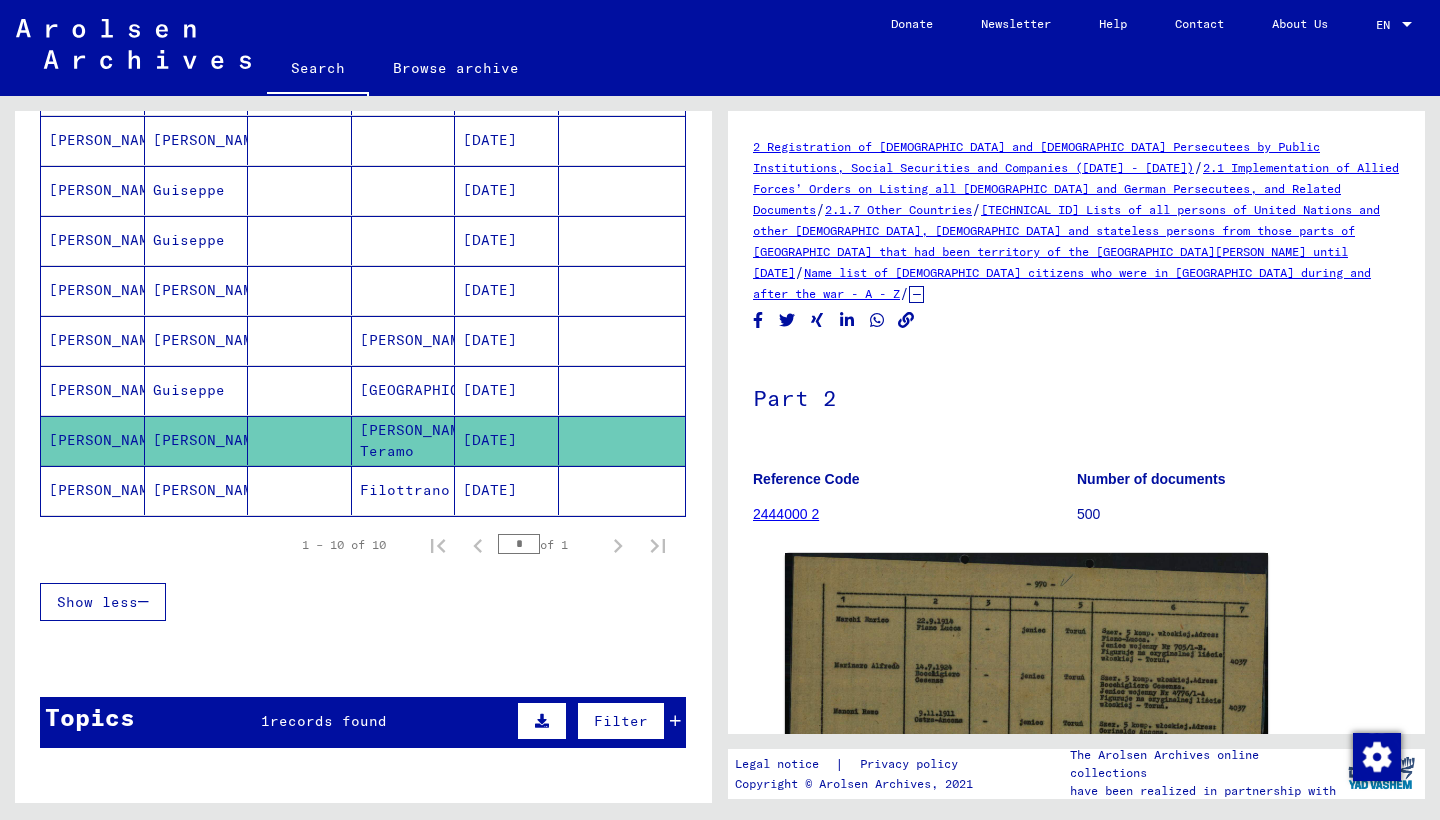 click on "Name list of [DEMOGRAPHIC_DATA] citizens who were in [GEOGRAPHIC_DATA] during and after the war - A - Z" 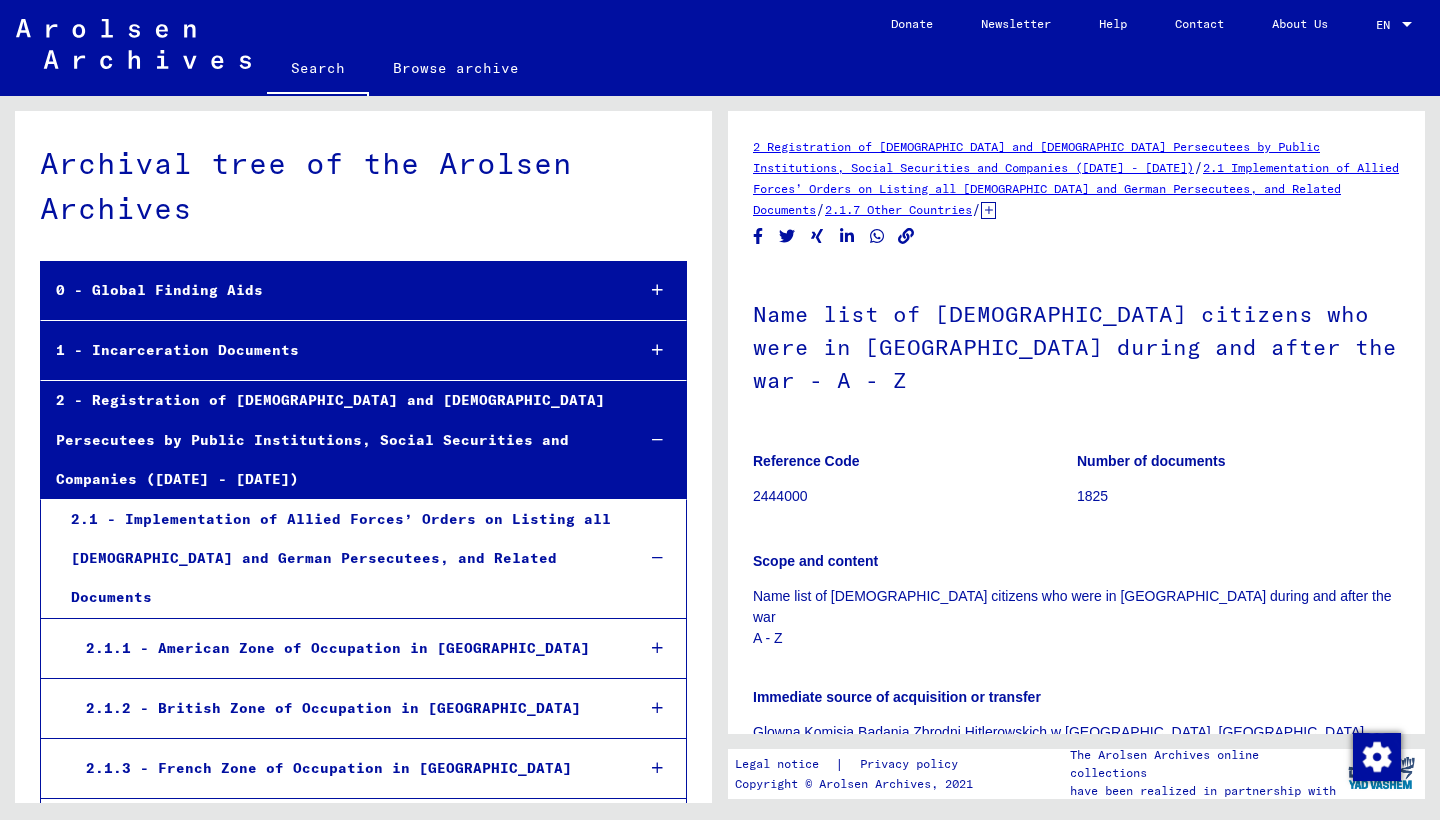 scroll, scrollTop: 725, scrollLeft: 0, axis: vertical 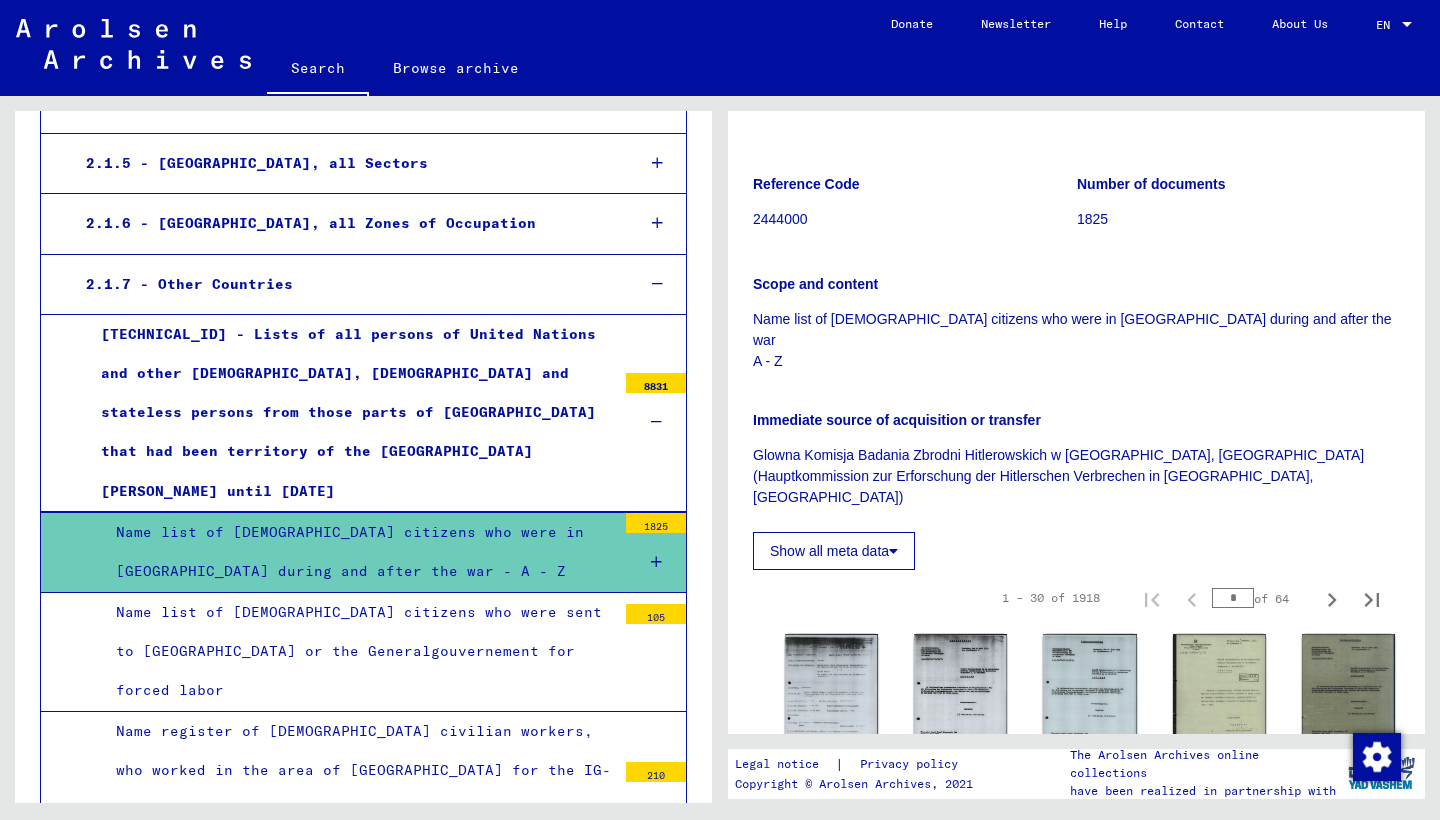 click at bounding box center (656, 562) 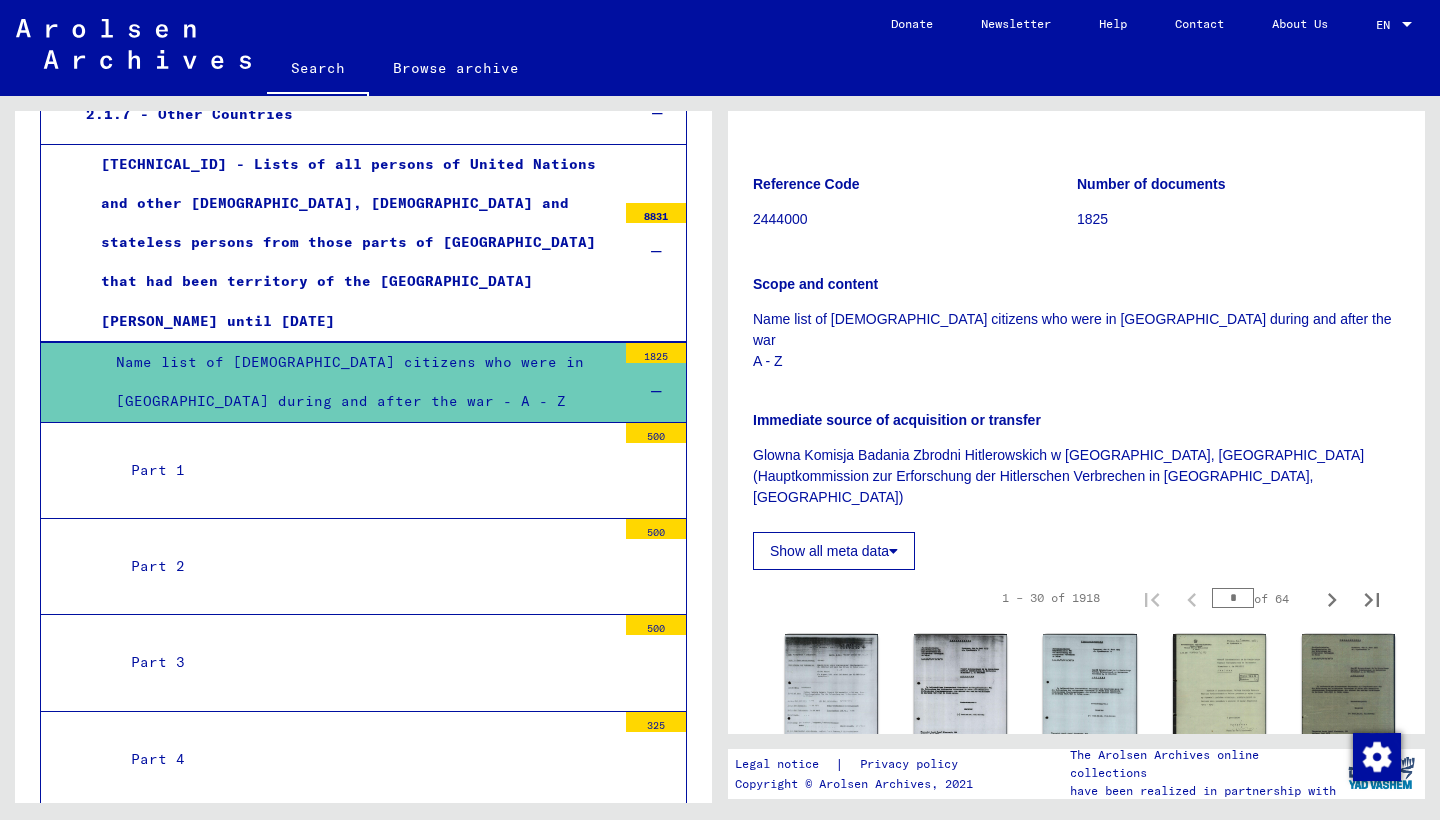 scroll, scrollTop: 1014, scrollLeft: 0, axis: vertical 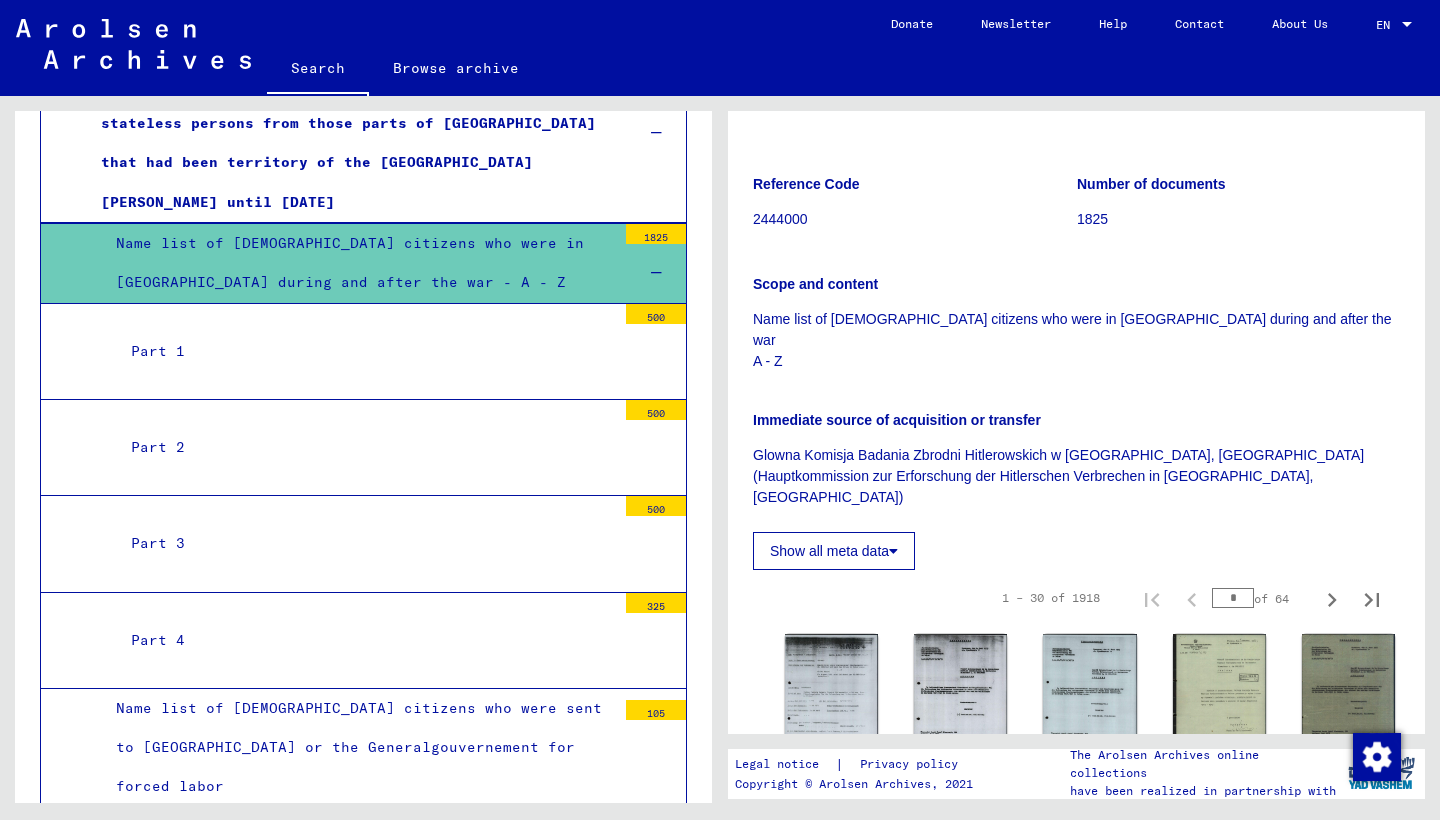 click on "Part 2" at bounding box center [366, 447] 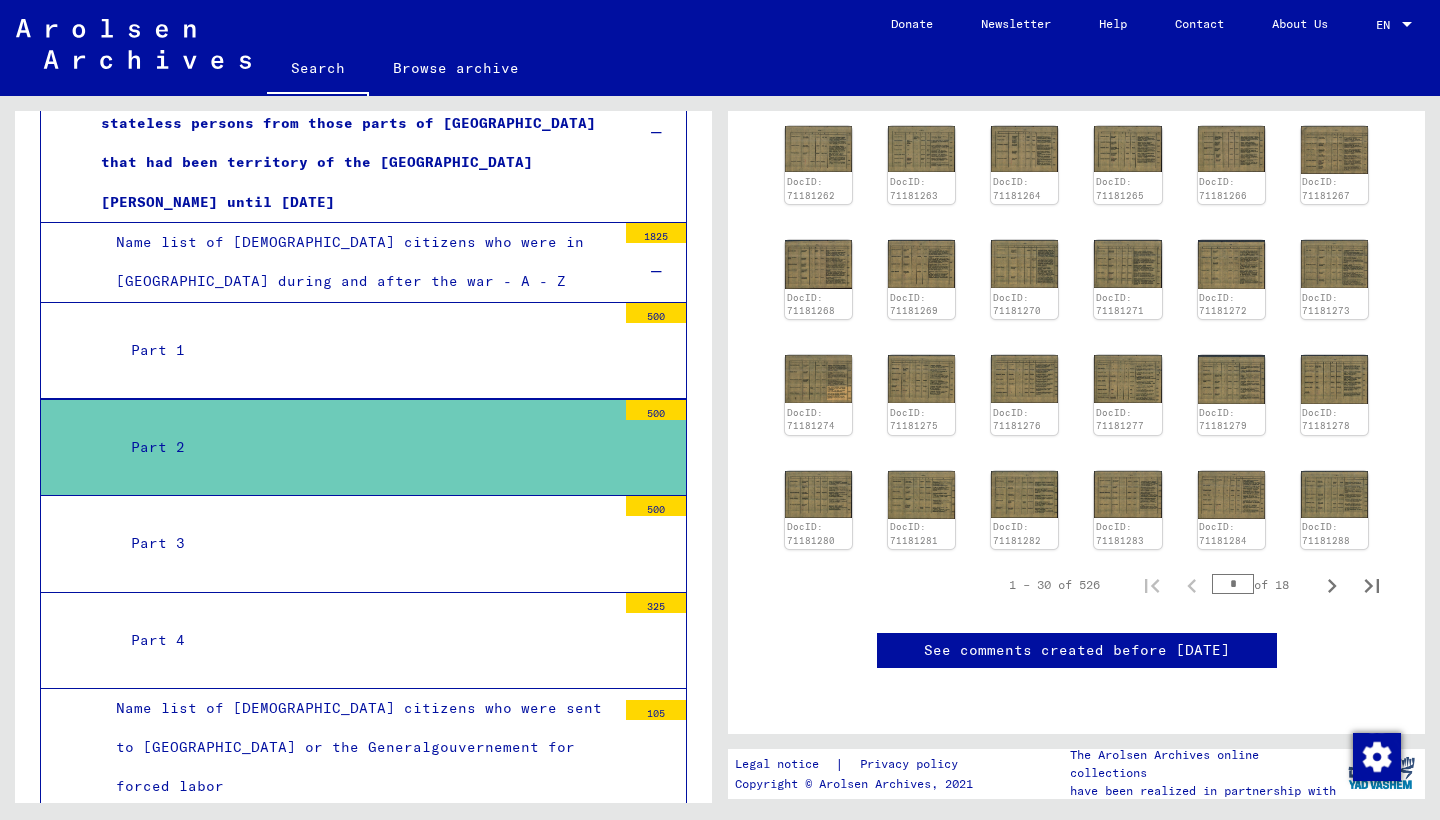 scroll, scrollTop: 615, scrollLeft: 0, axis: vertical 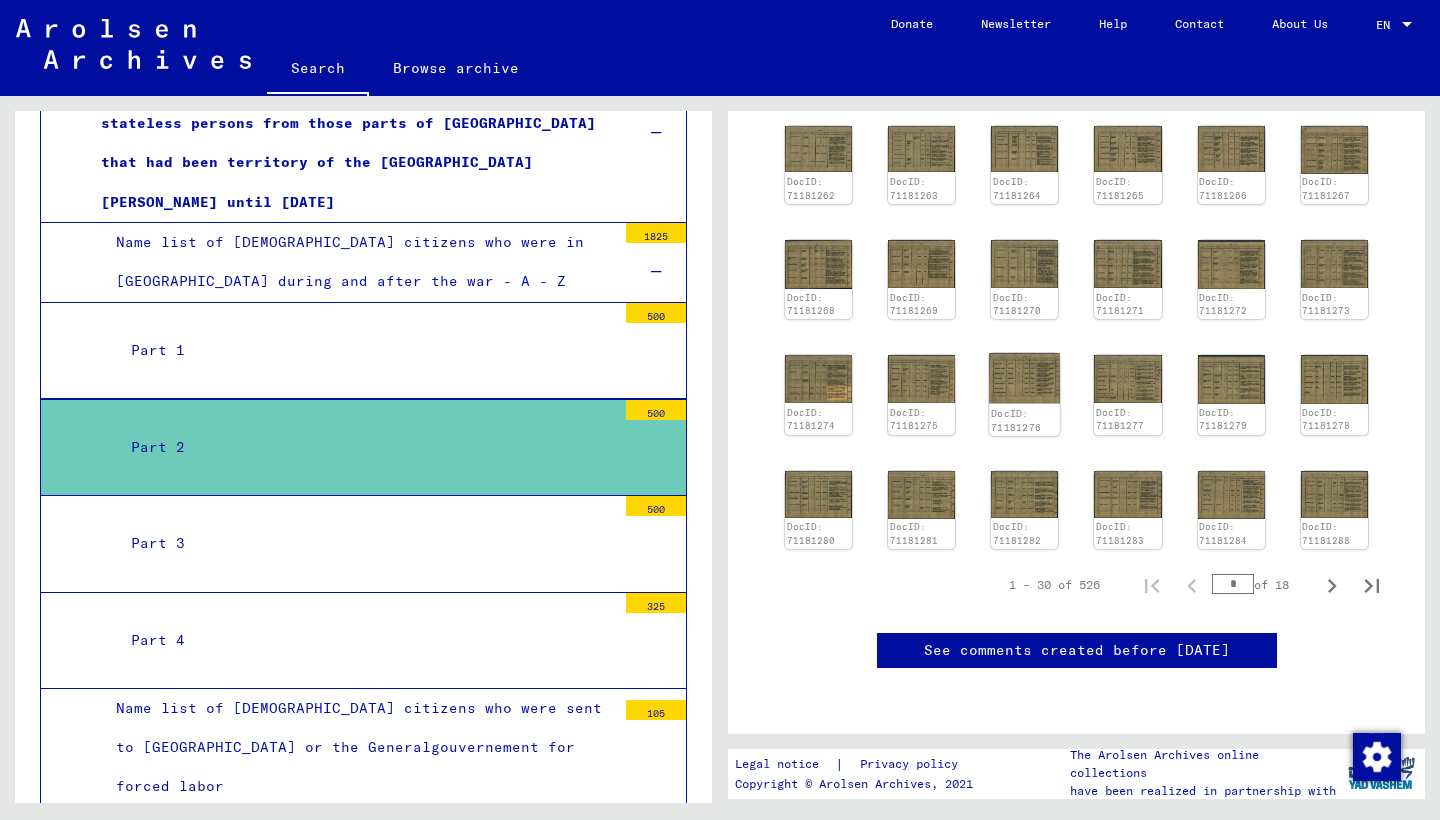 click 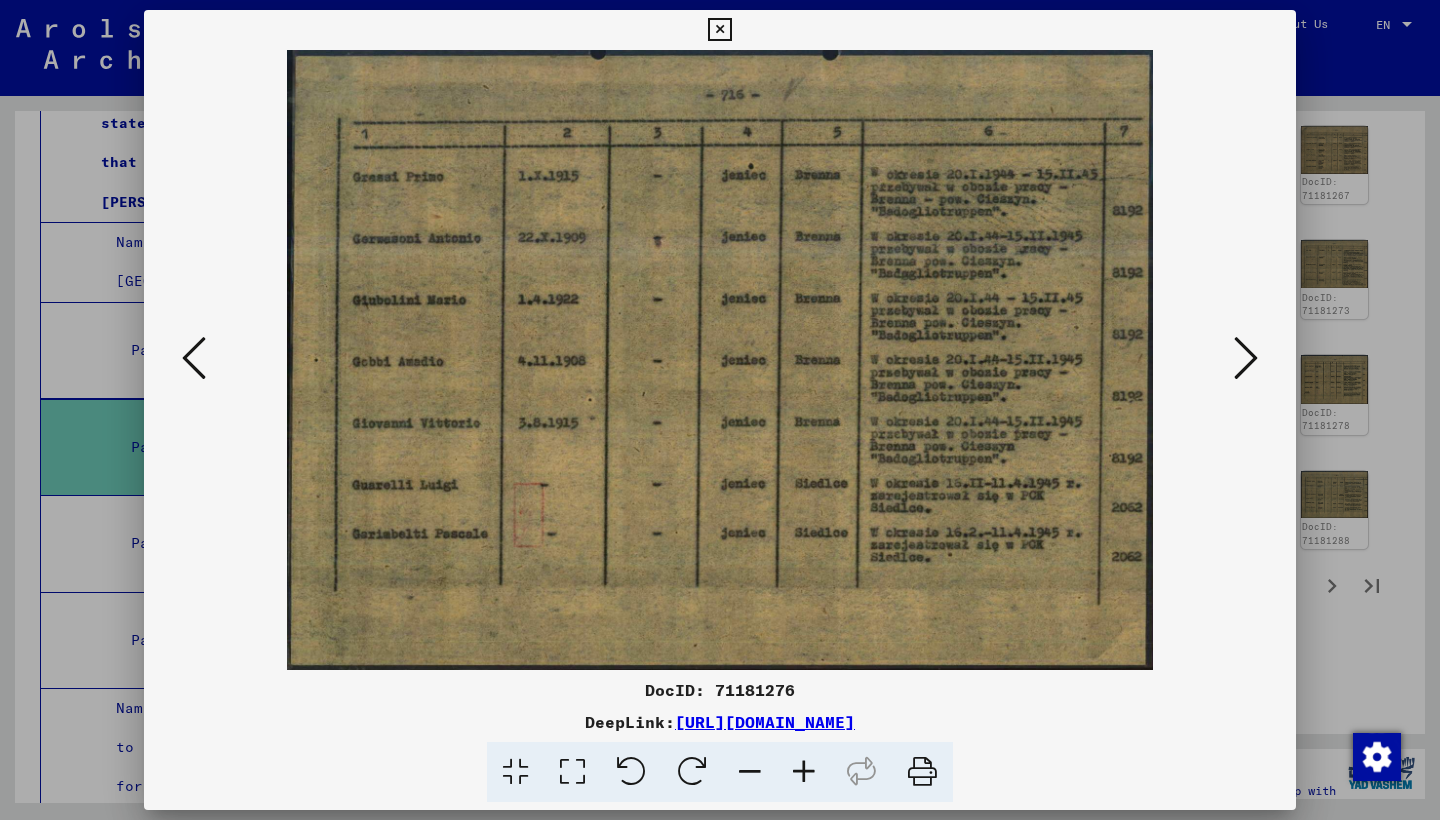 click at bounding box center [720, 410] 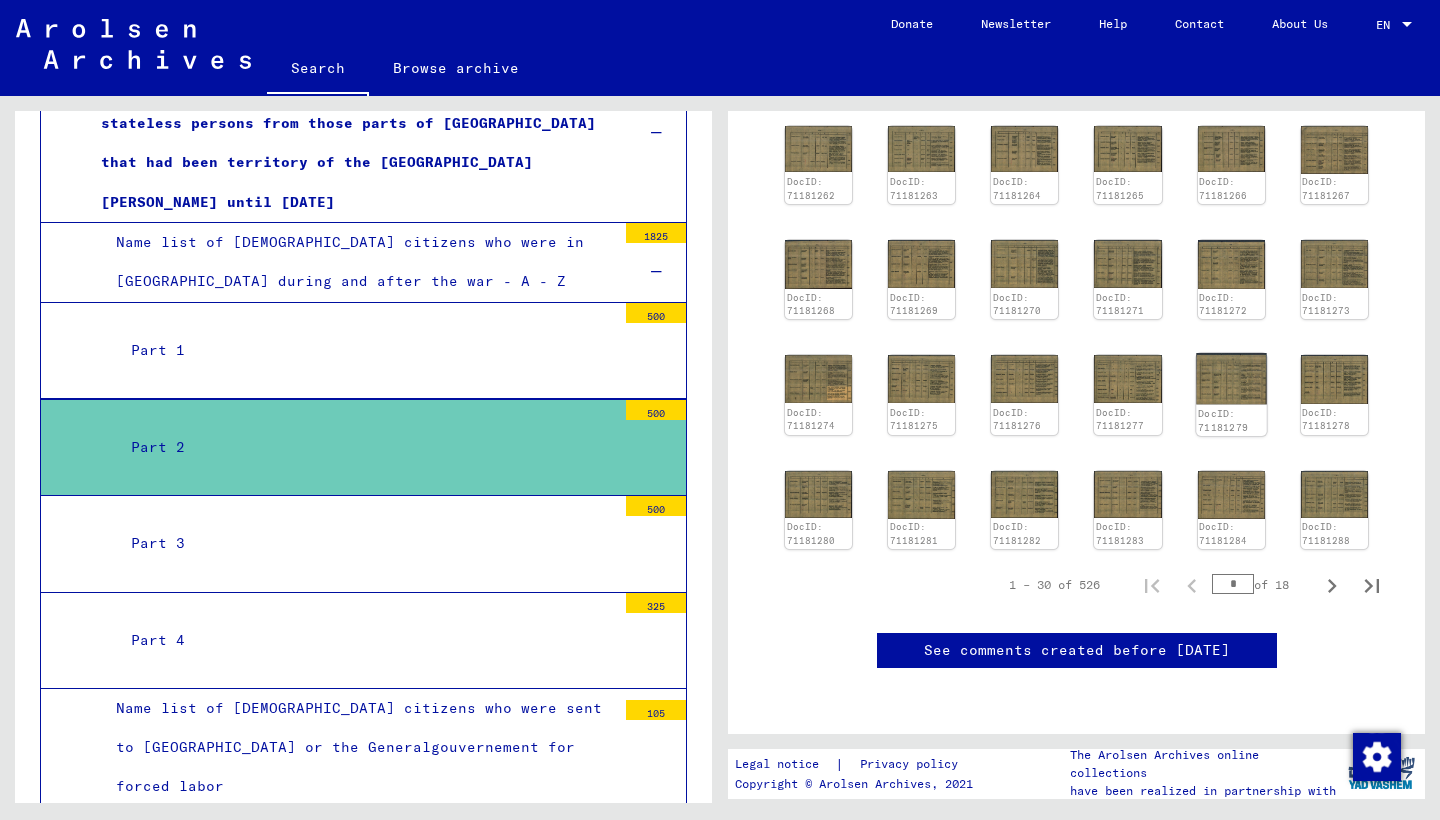 click 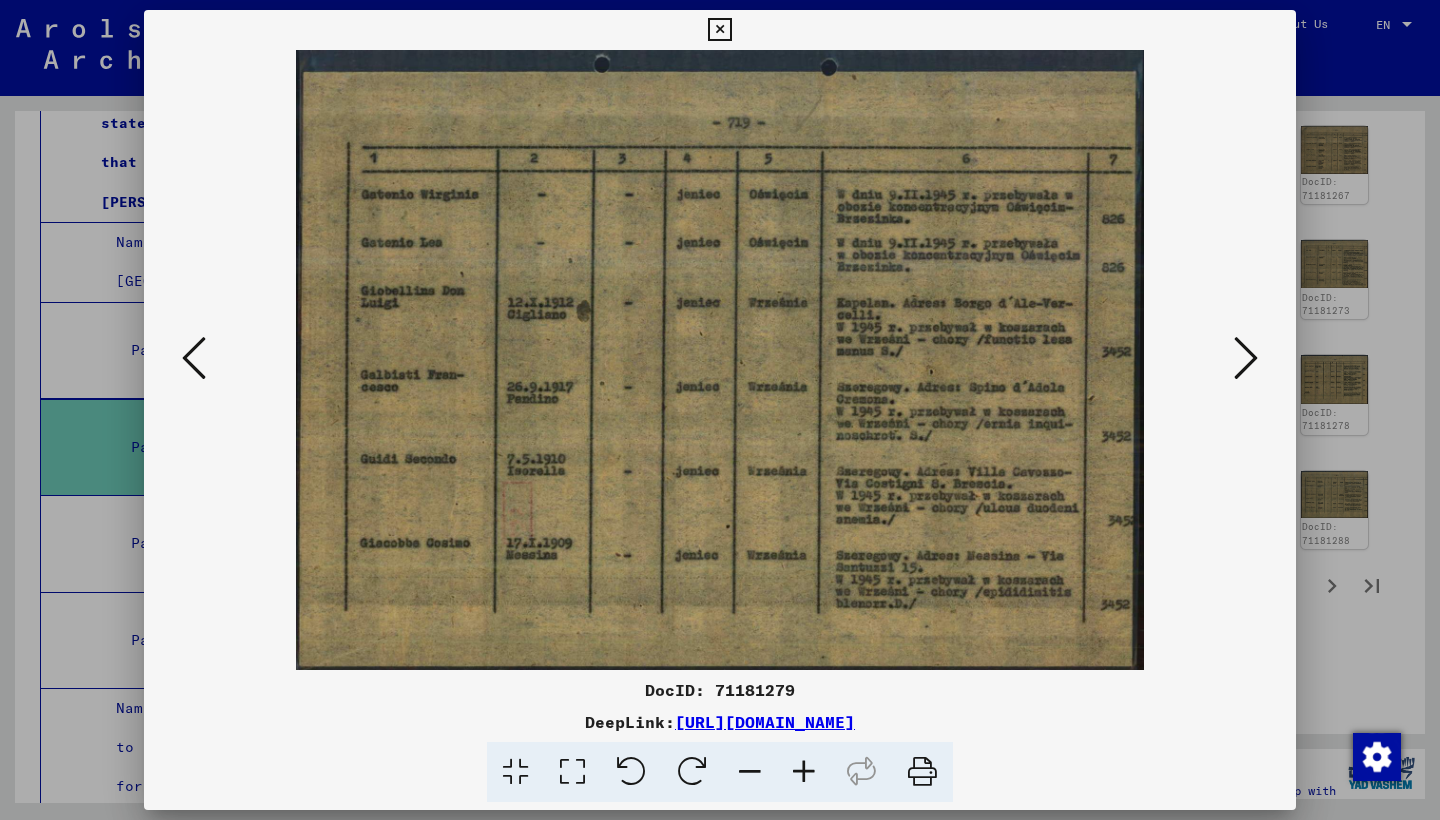 click at bounding box center (1246, 358) 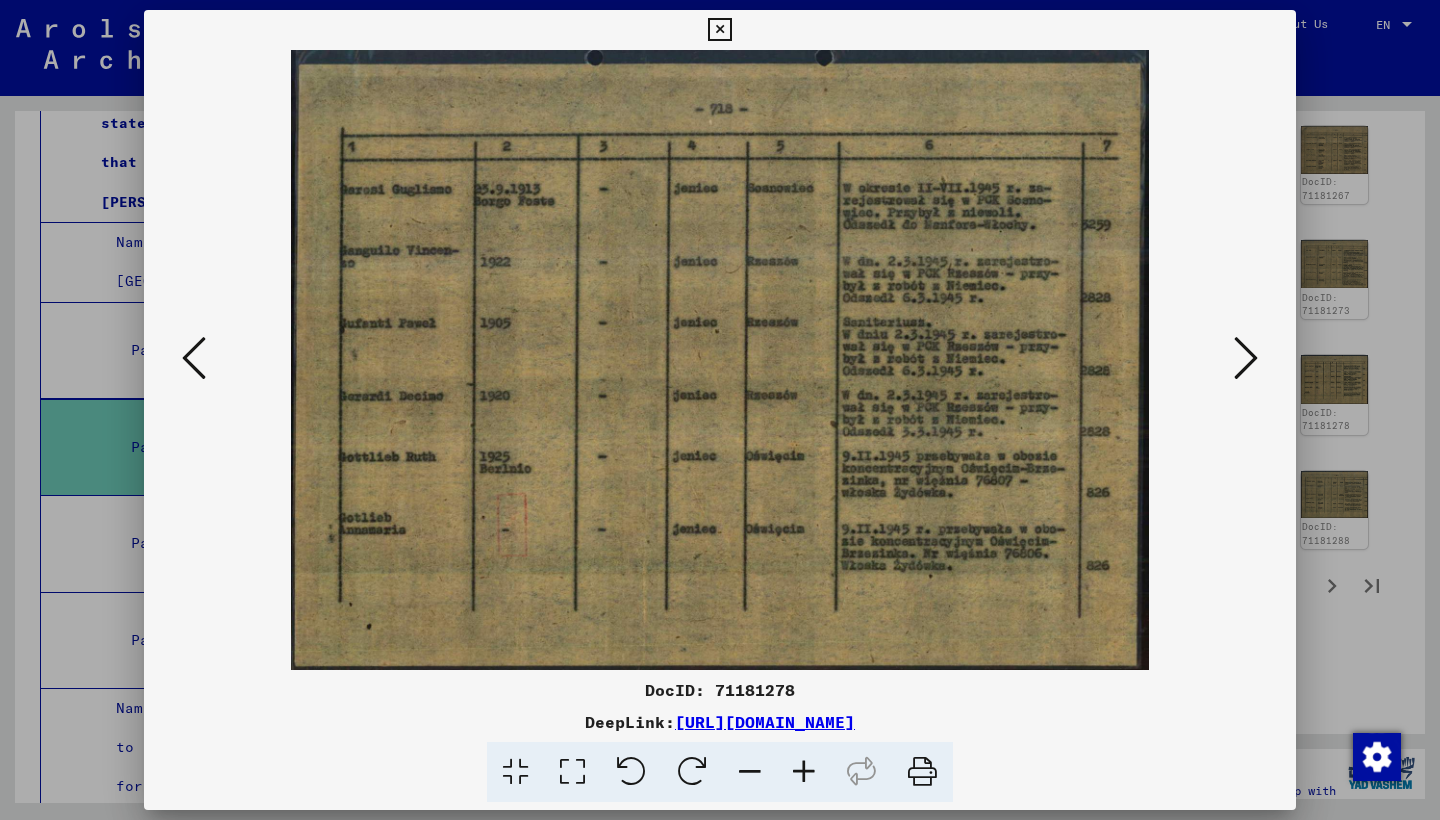 click at bounding box center (1246, 358) 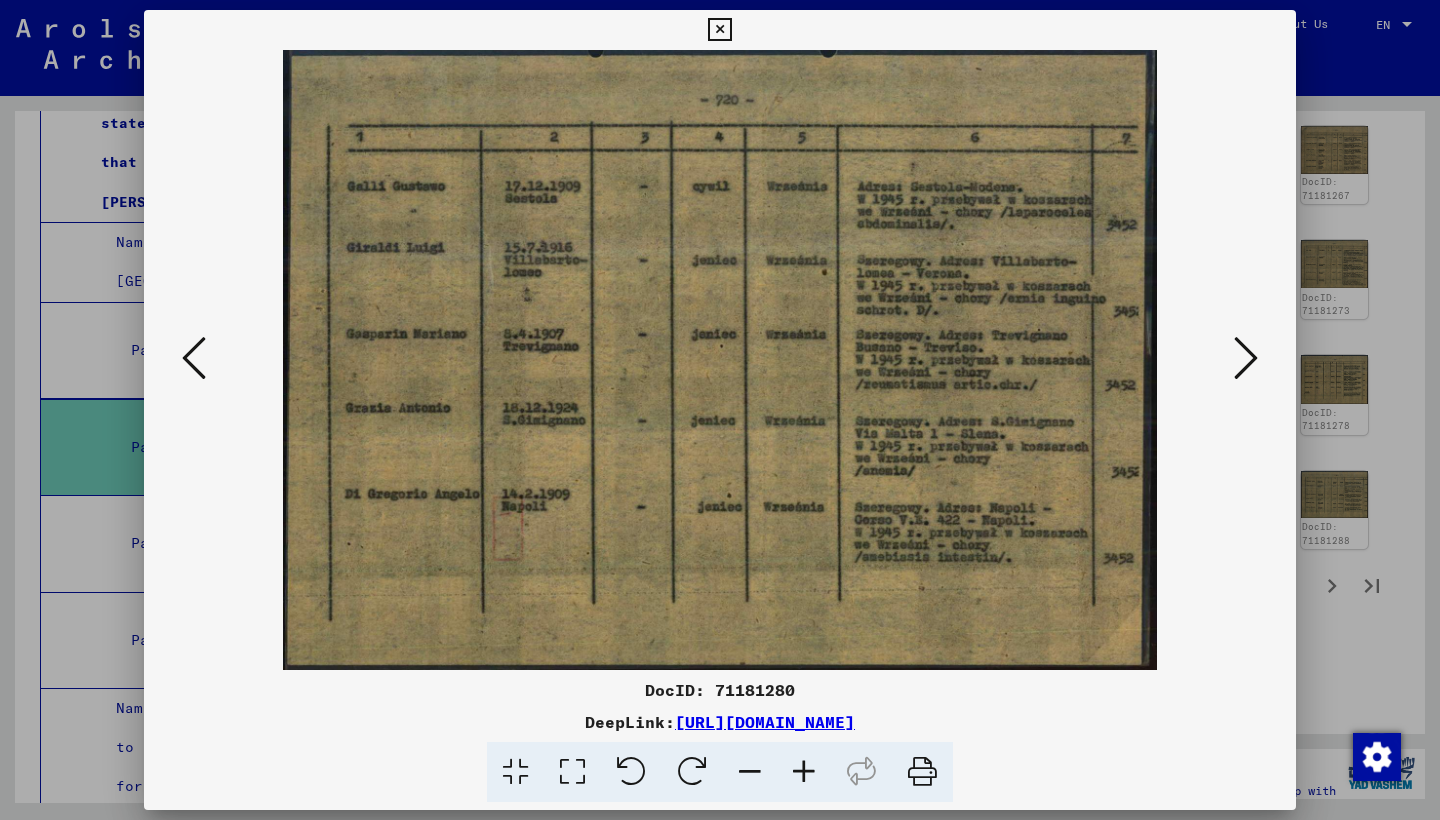 click at bounding box center [1246, 358] 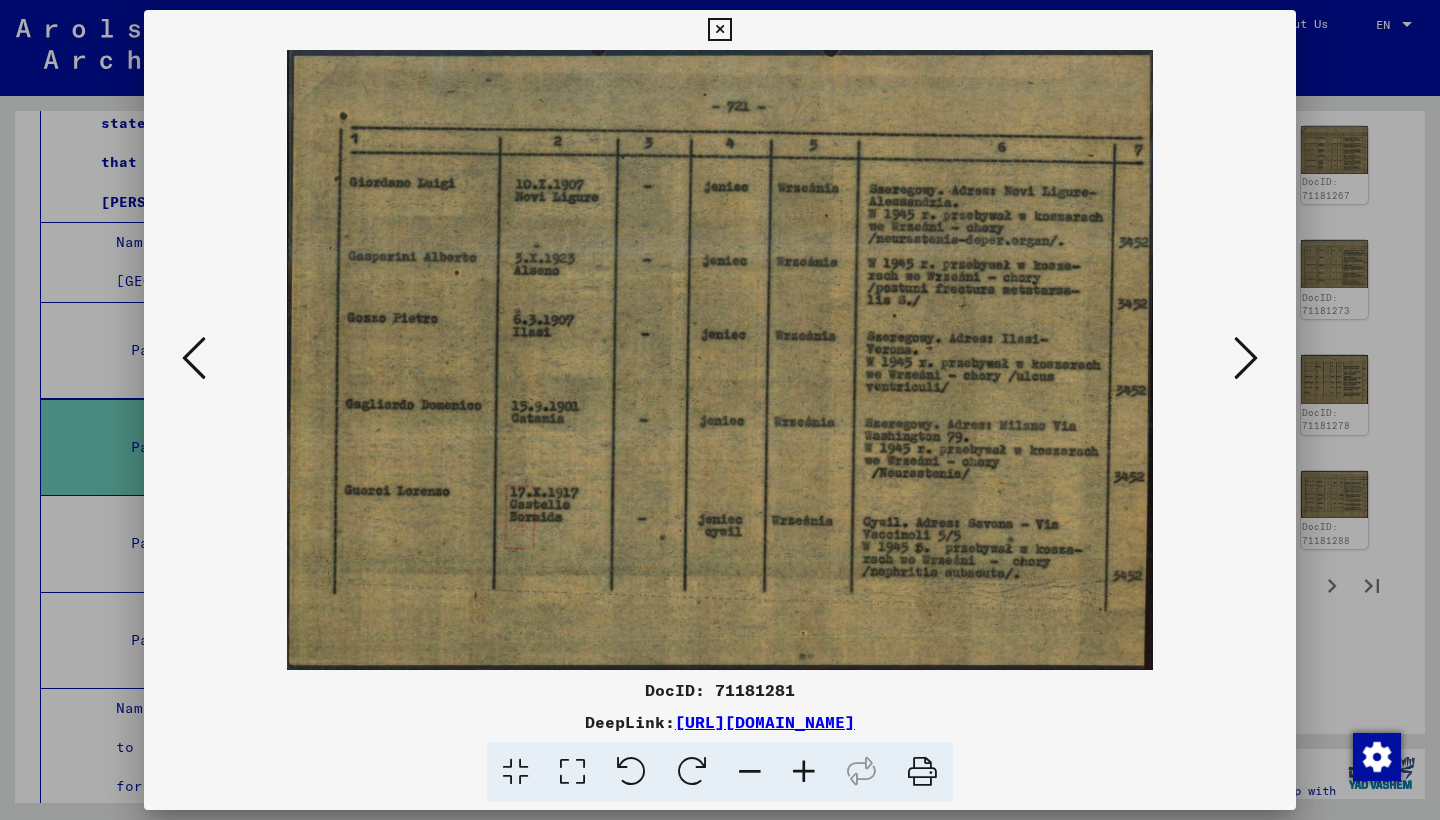click at bounding box center (1246, 358) 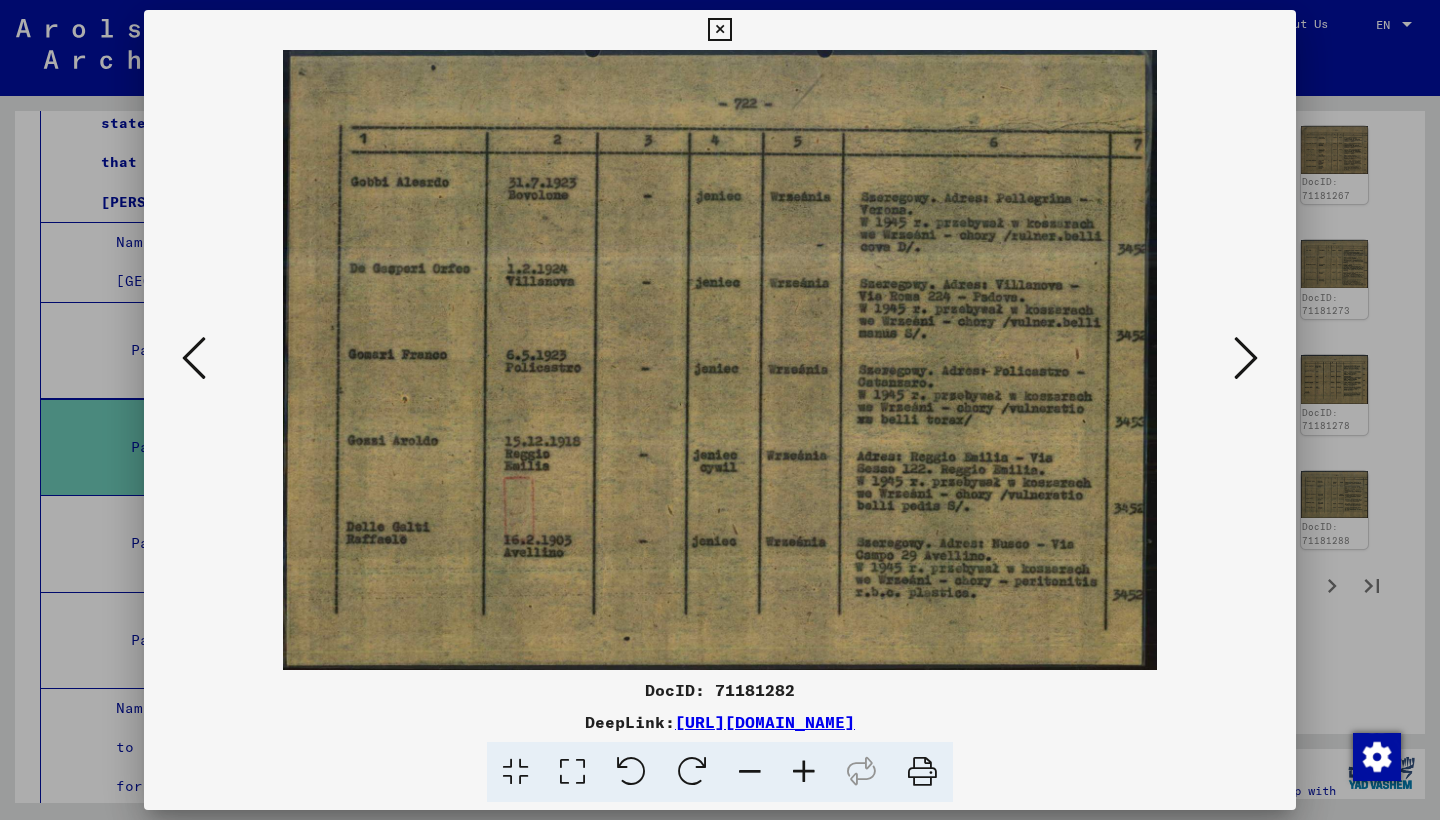 click at bounding box center (1246, 358) 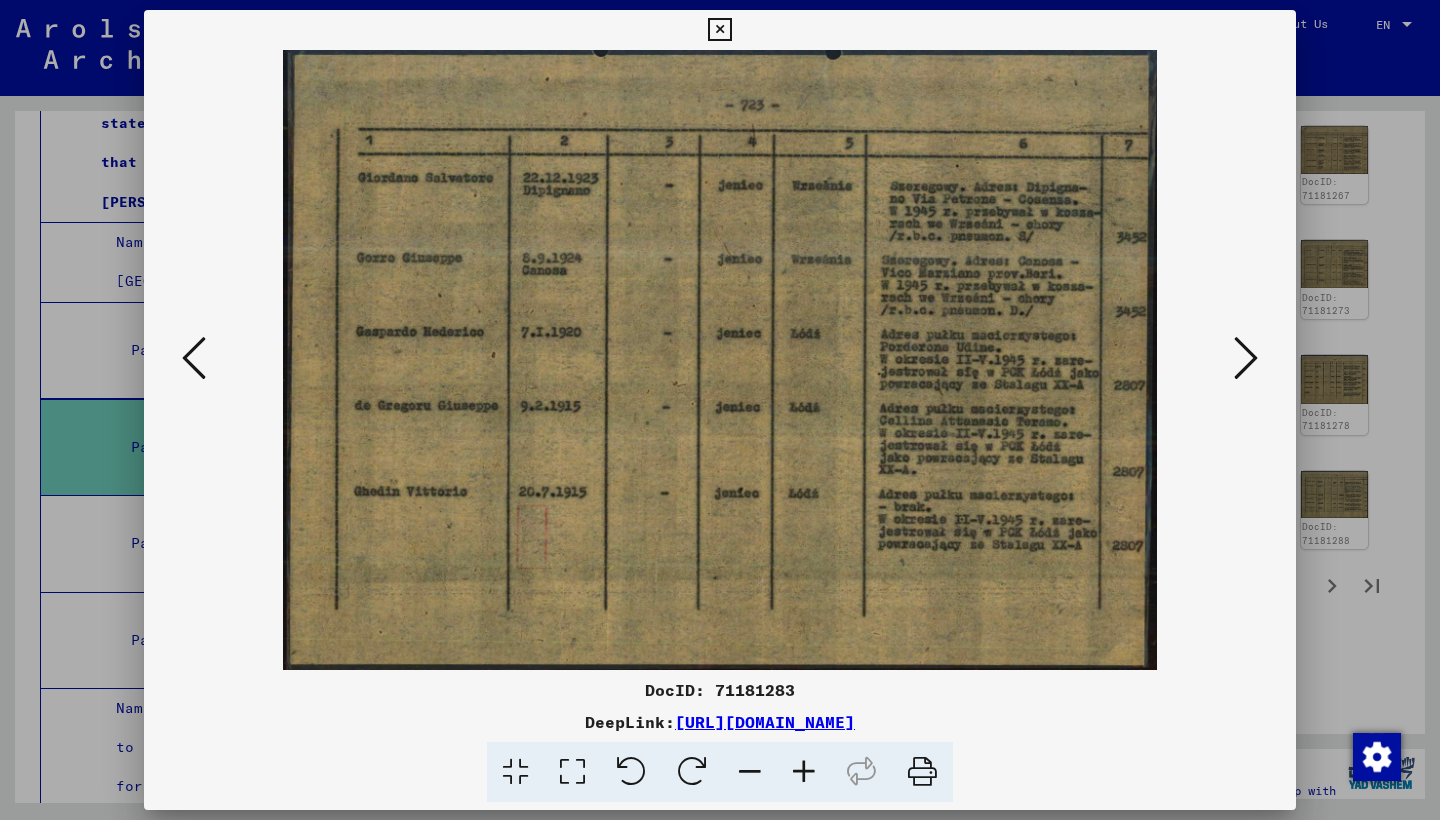 click at bounding box center [1246, 358] 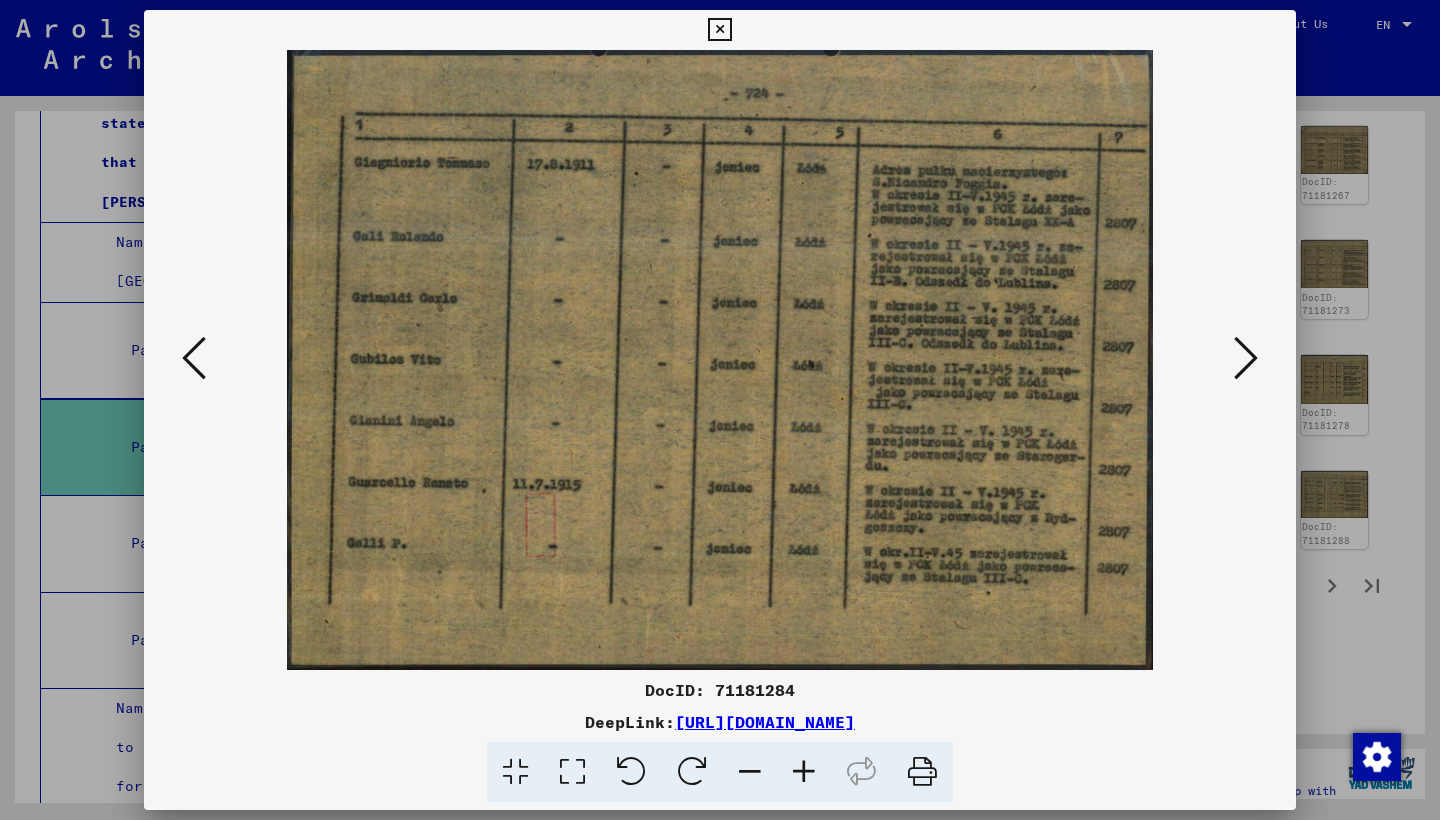 click at bounding box center [1246, 358] 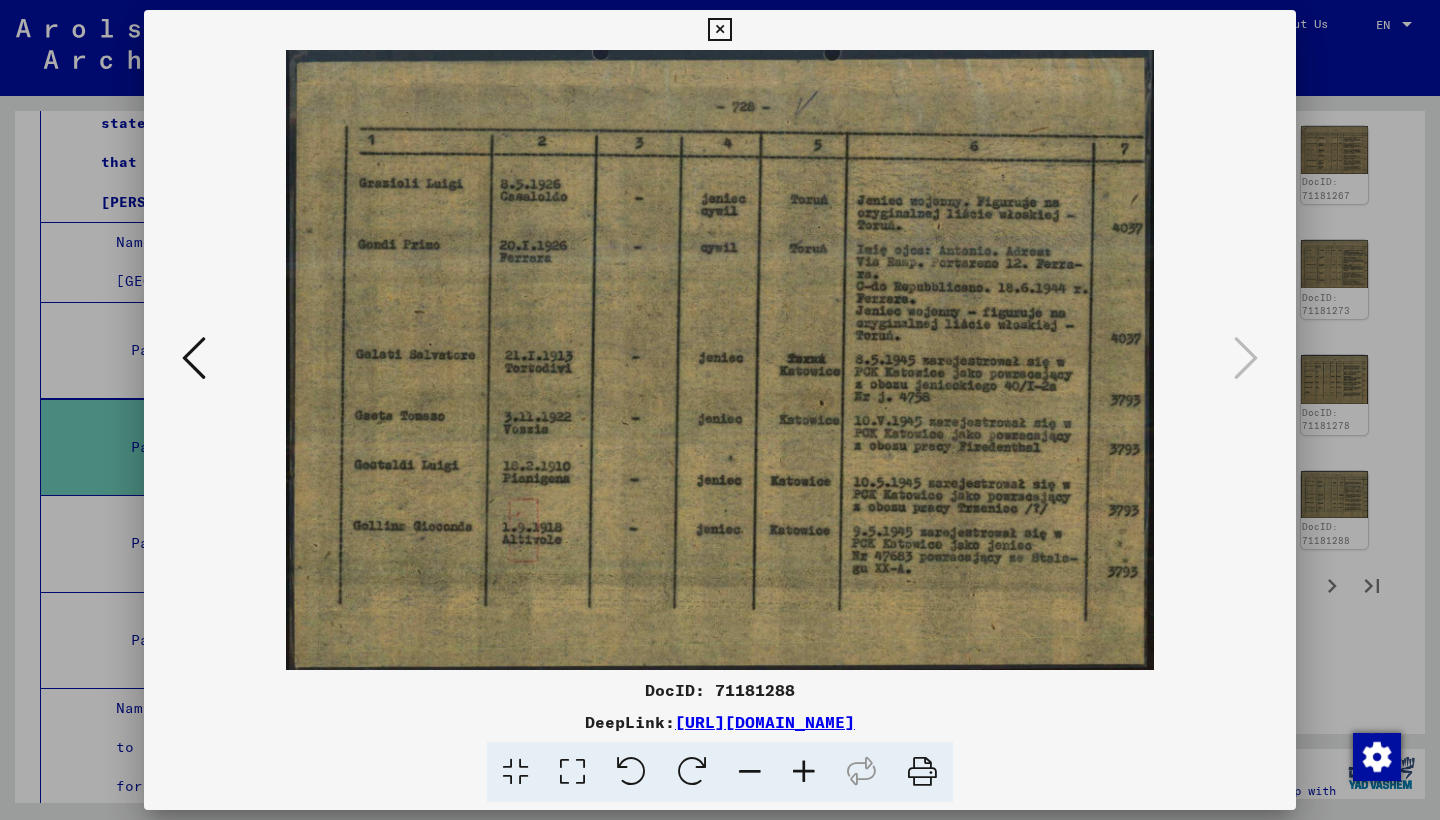 click at bounding box center [1246, 358] 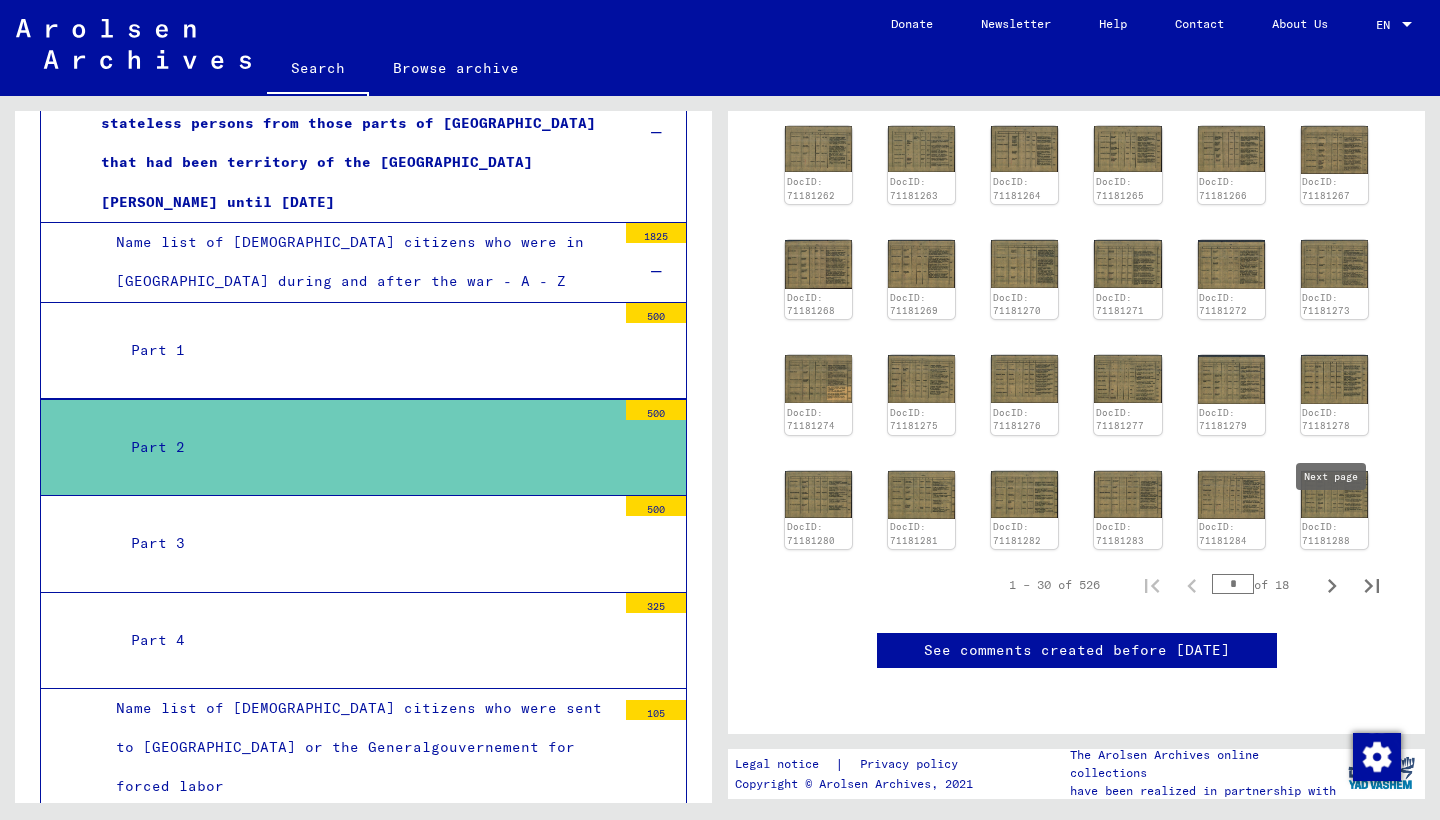 click 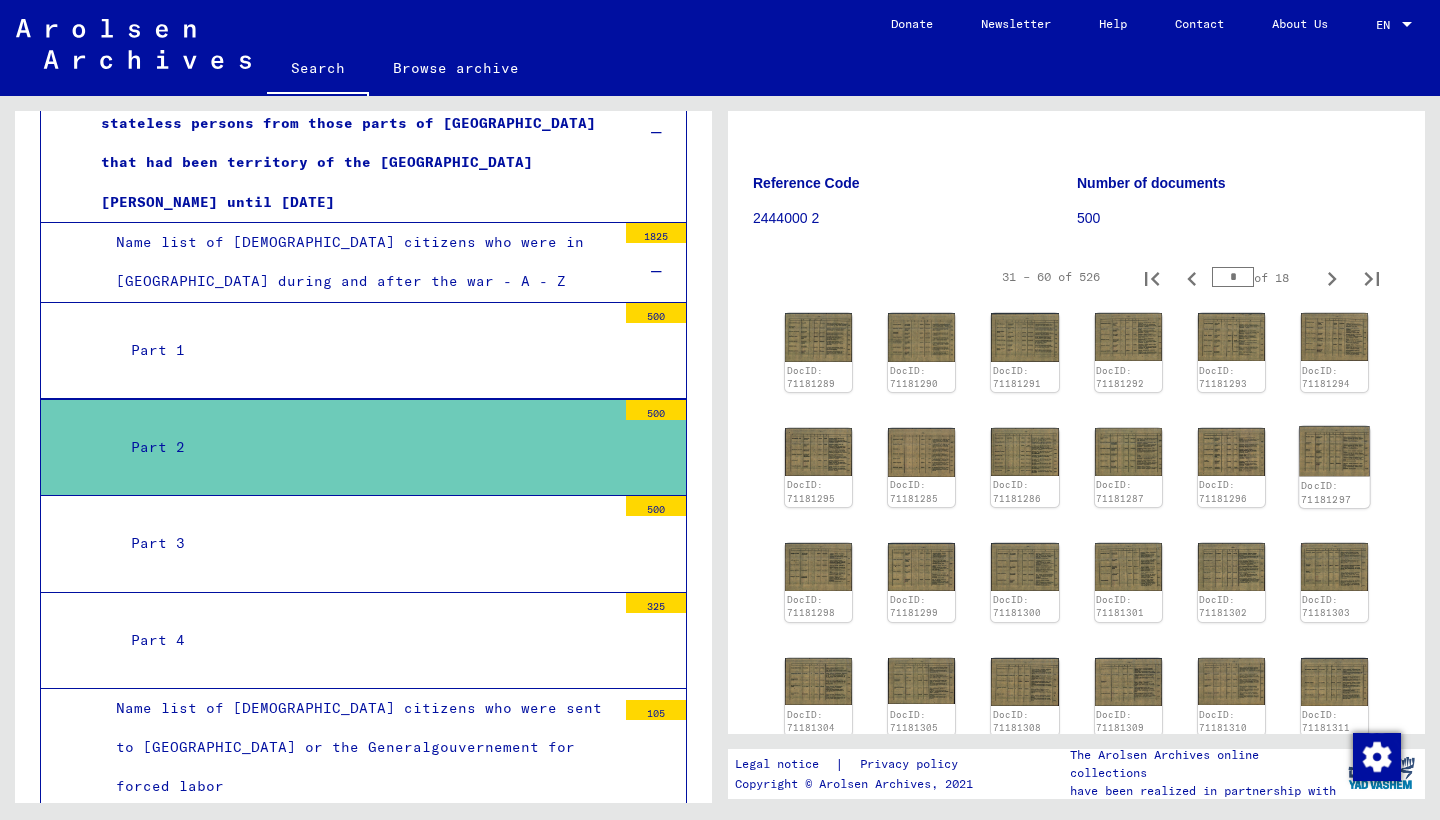 scroll, scrollTop: 303, scrollLeft: 0, axis: vertical 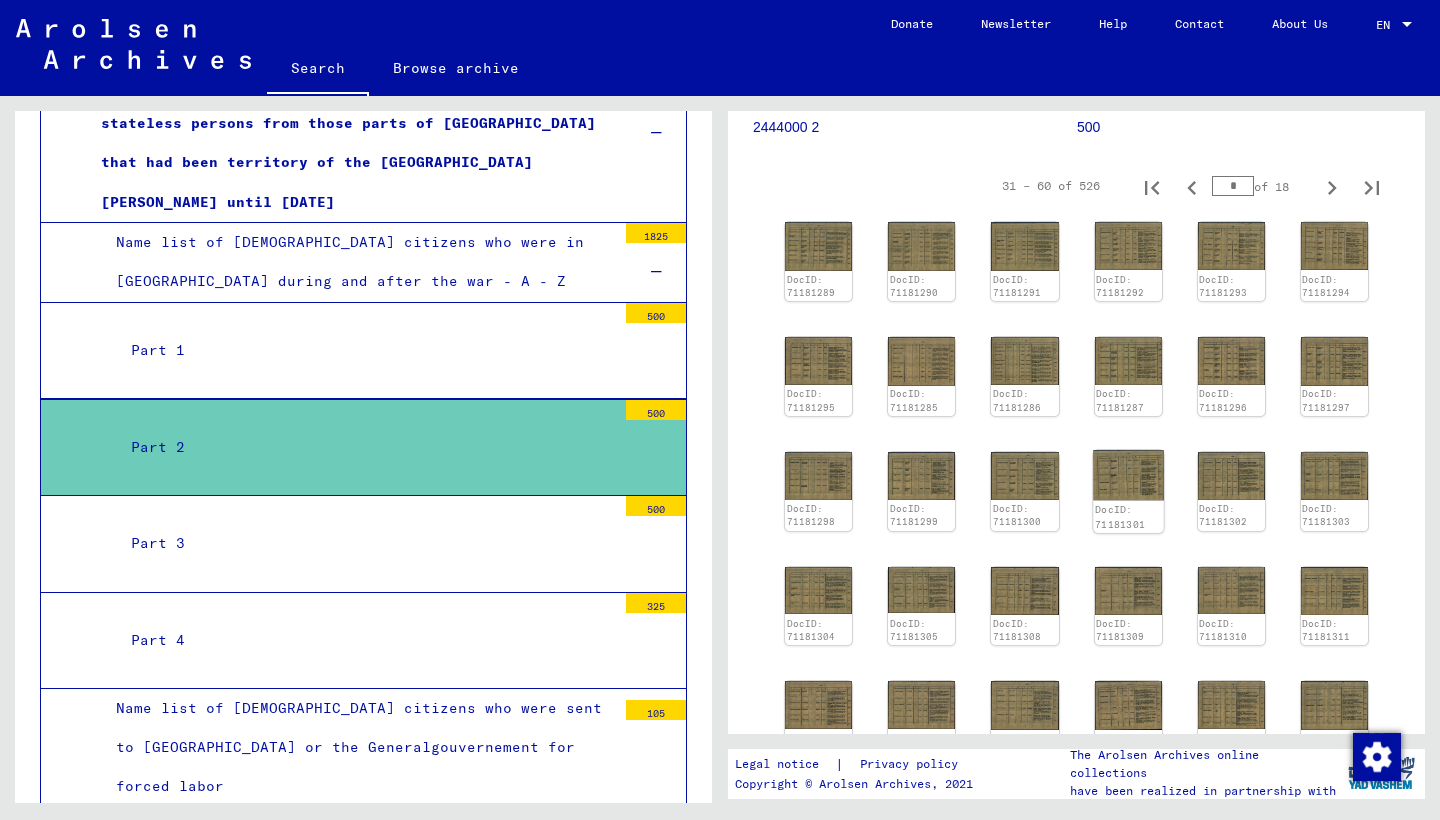 click 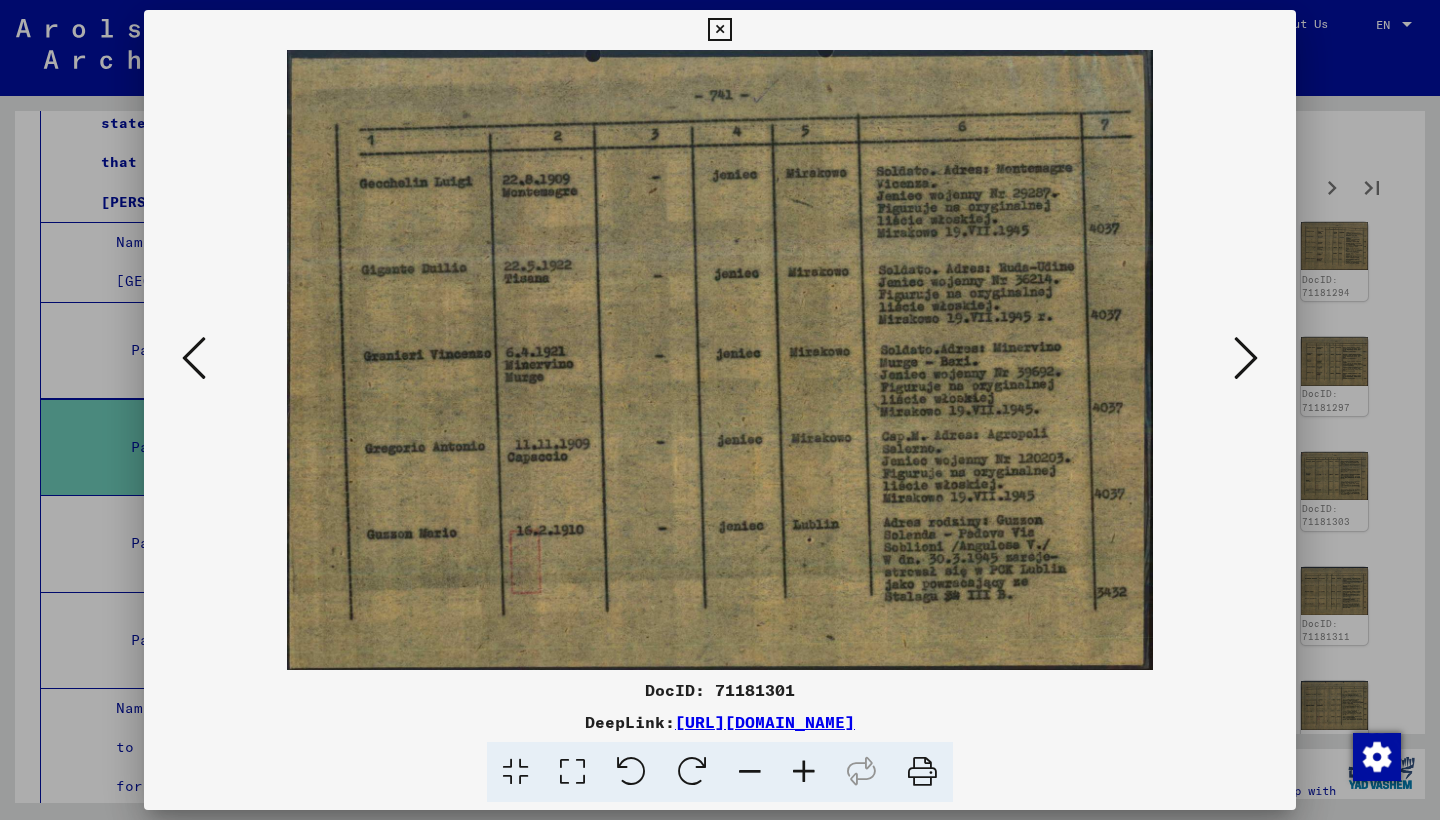 click at bounding box center [719, 30] 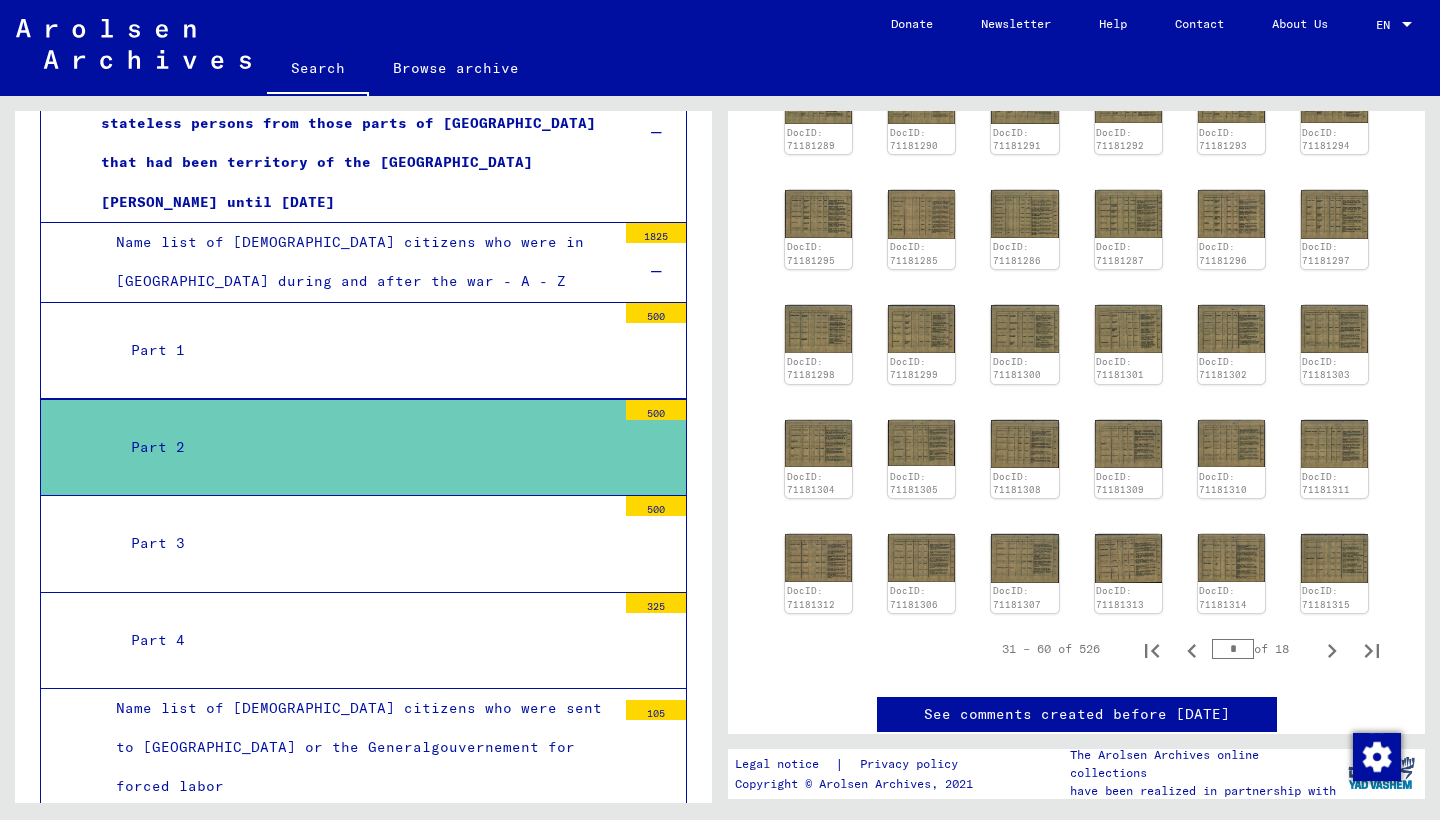 scroll, scrollTop: 710, scrollLeft: 0, axis: vertical 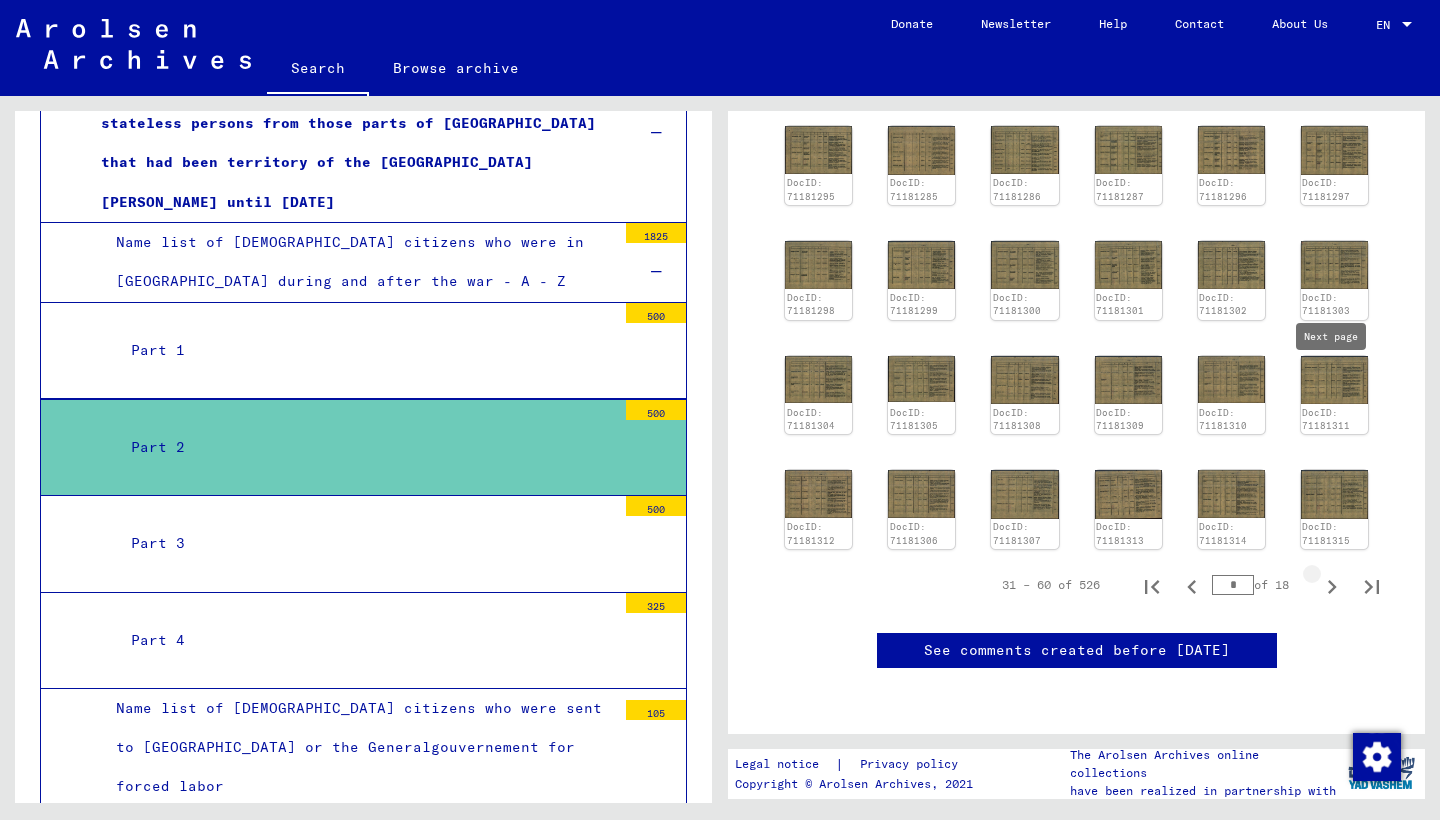 click 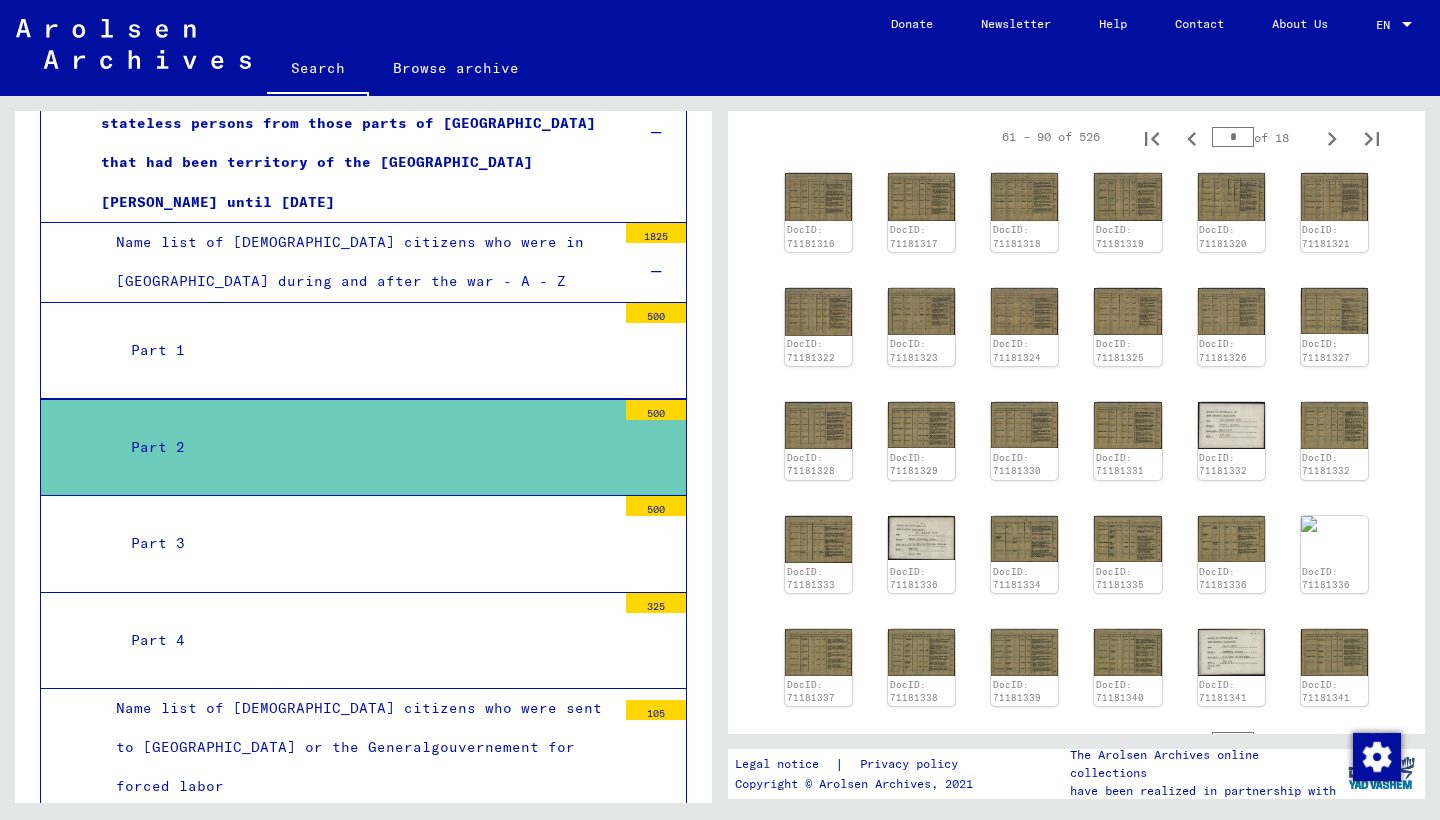 scroll, scrollTop: 421, scrollLeft: 0, axis: vertical 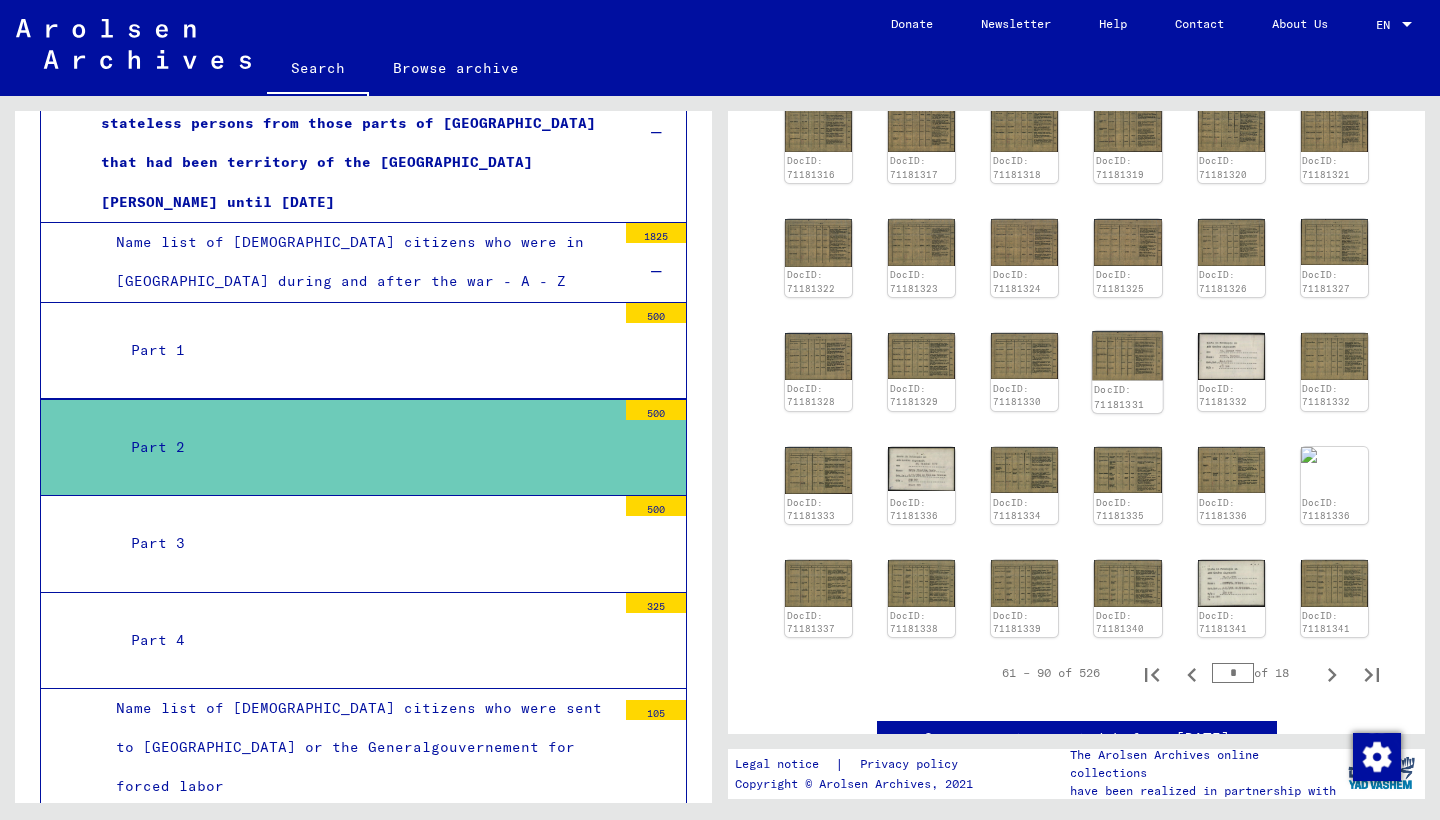 click 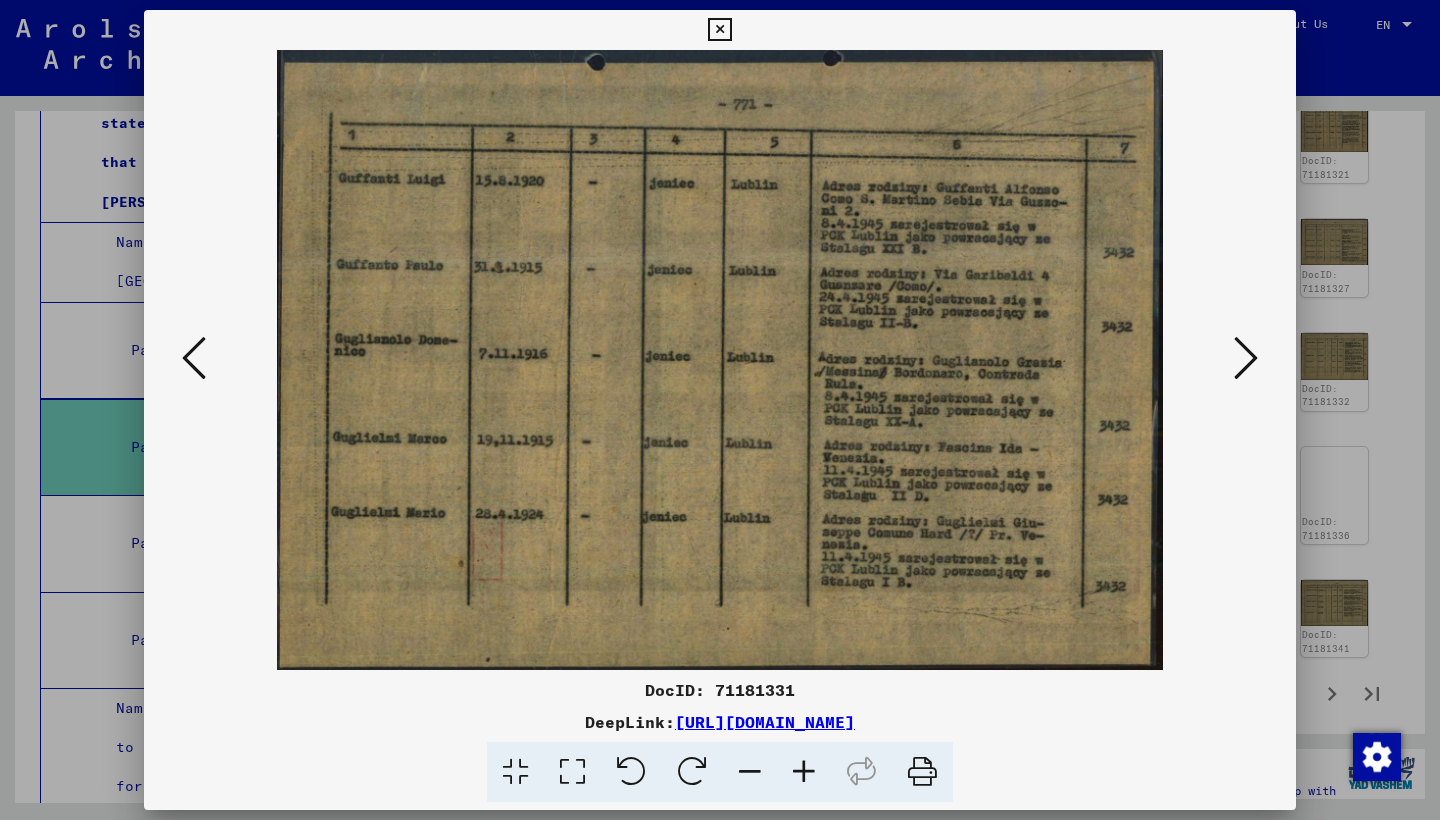 click at bounding box center [719, 30] 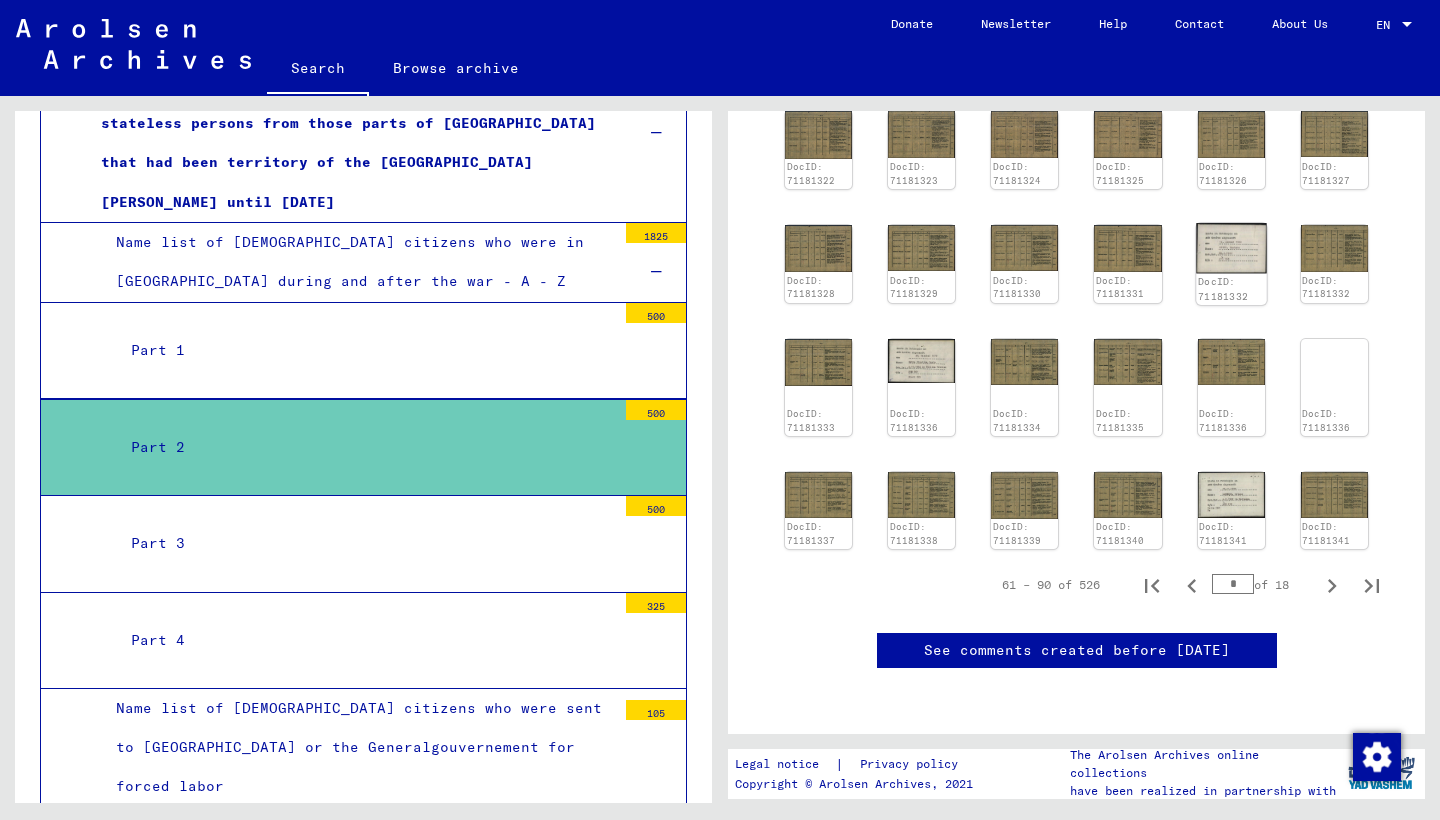 scroll, scrollTop: 604, scrollLeft: 0, axis: vertical 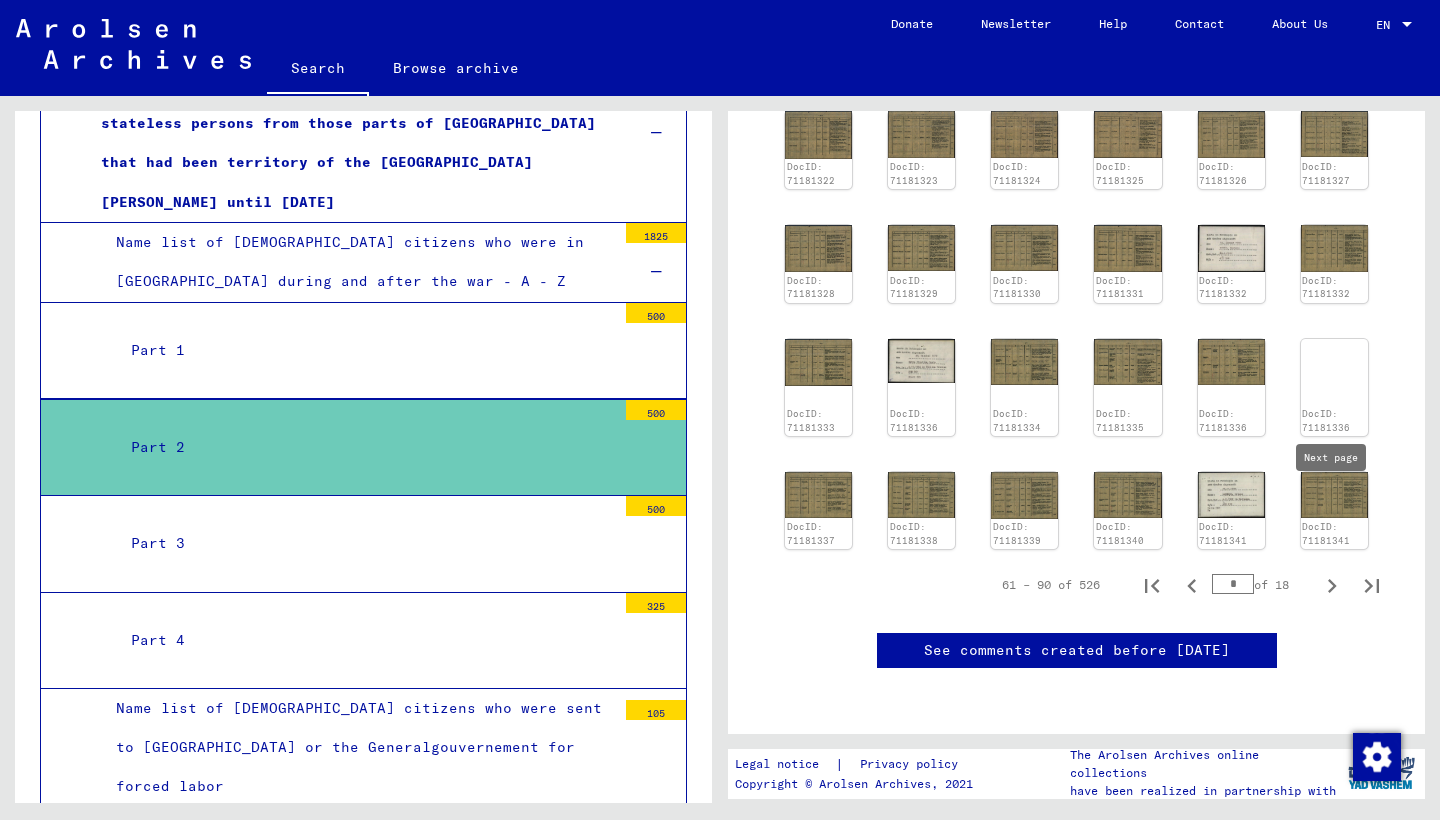 click 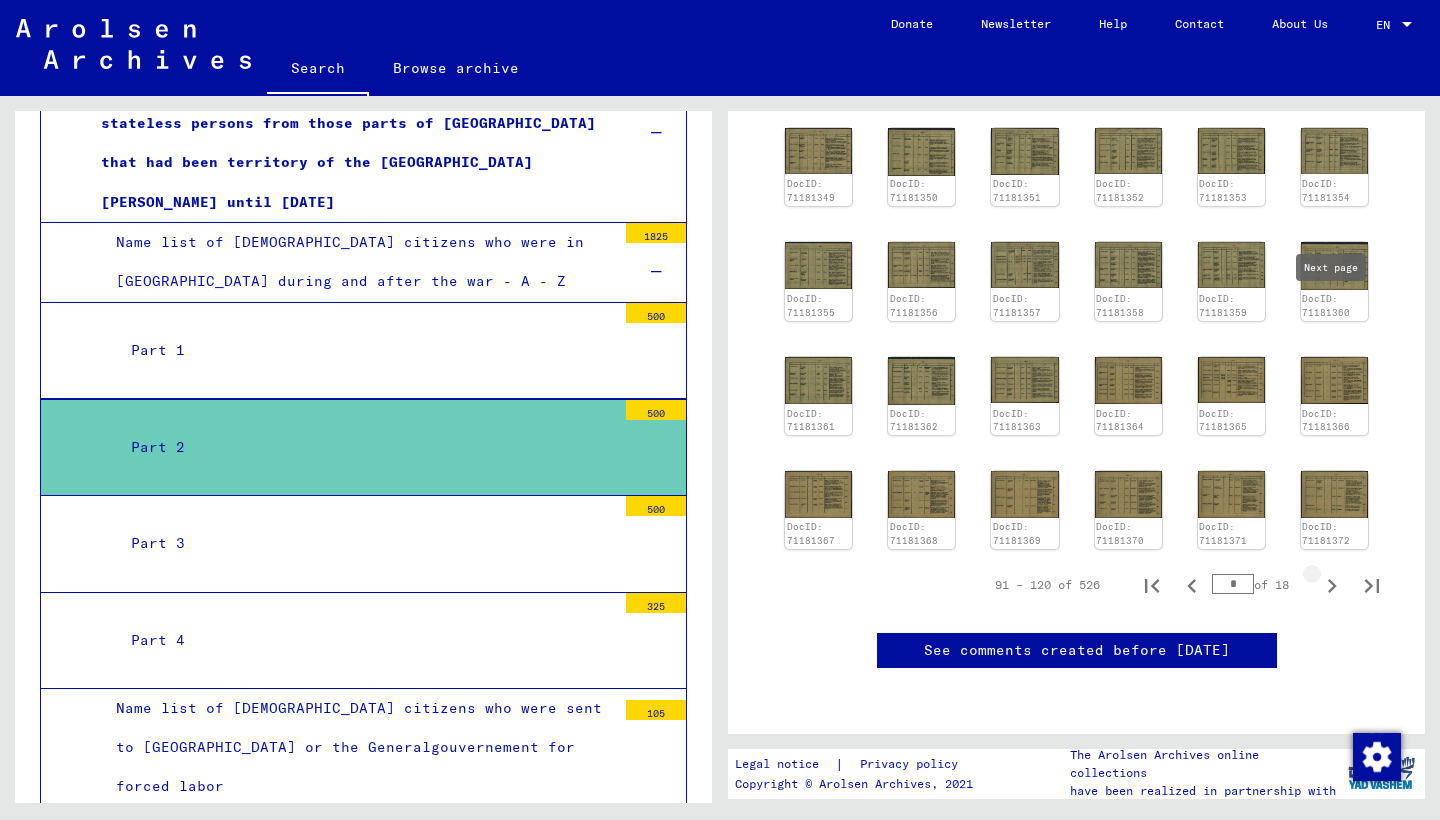 click 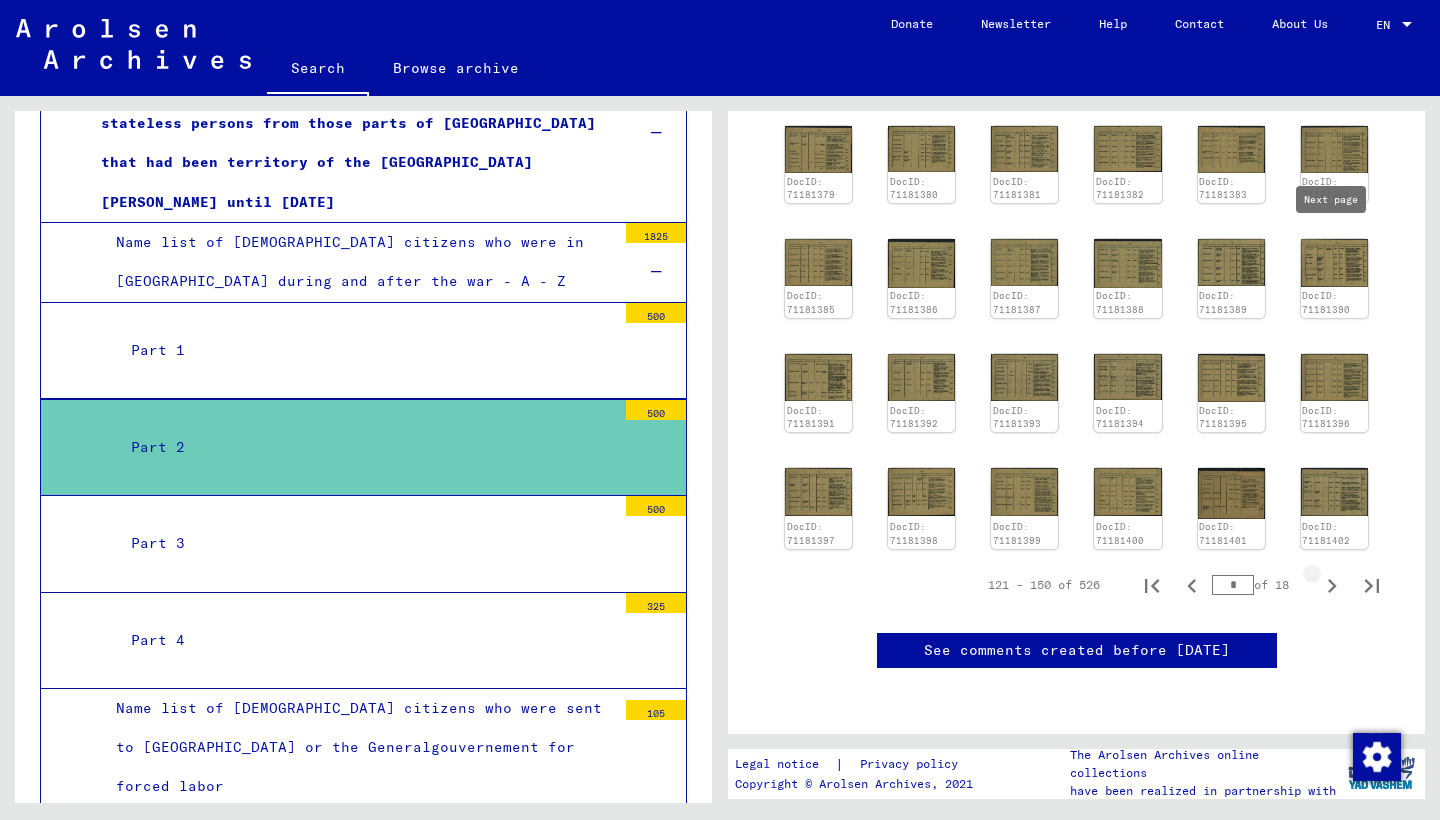 click 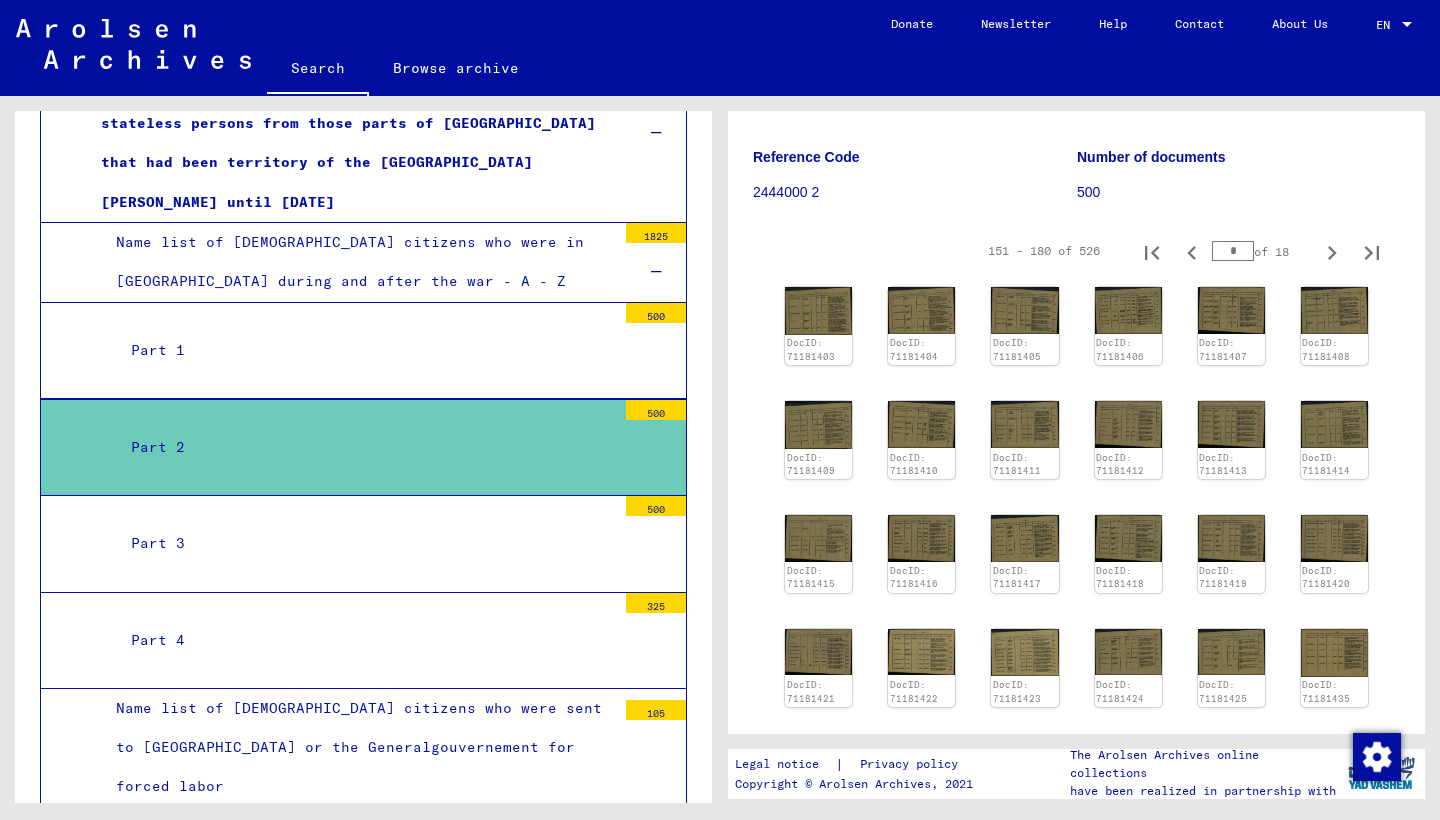 scroll, scrollTop: 240, scrollLeft: 0, axis: vertical 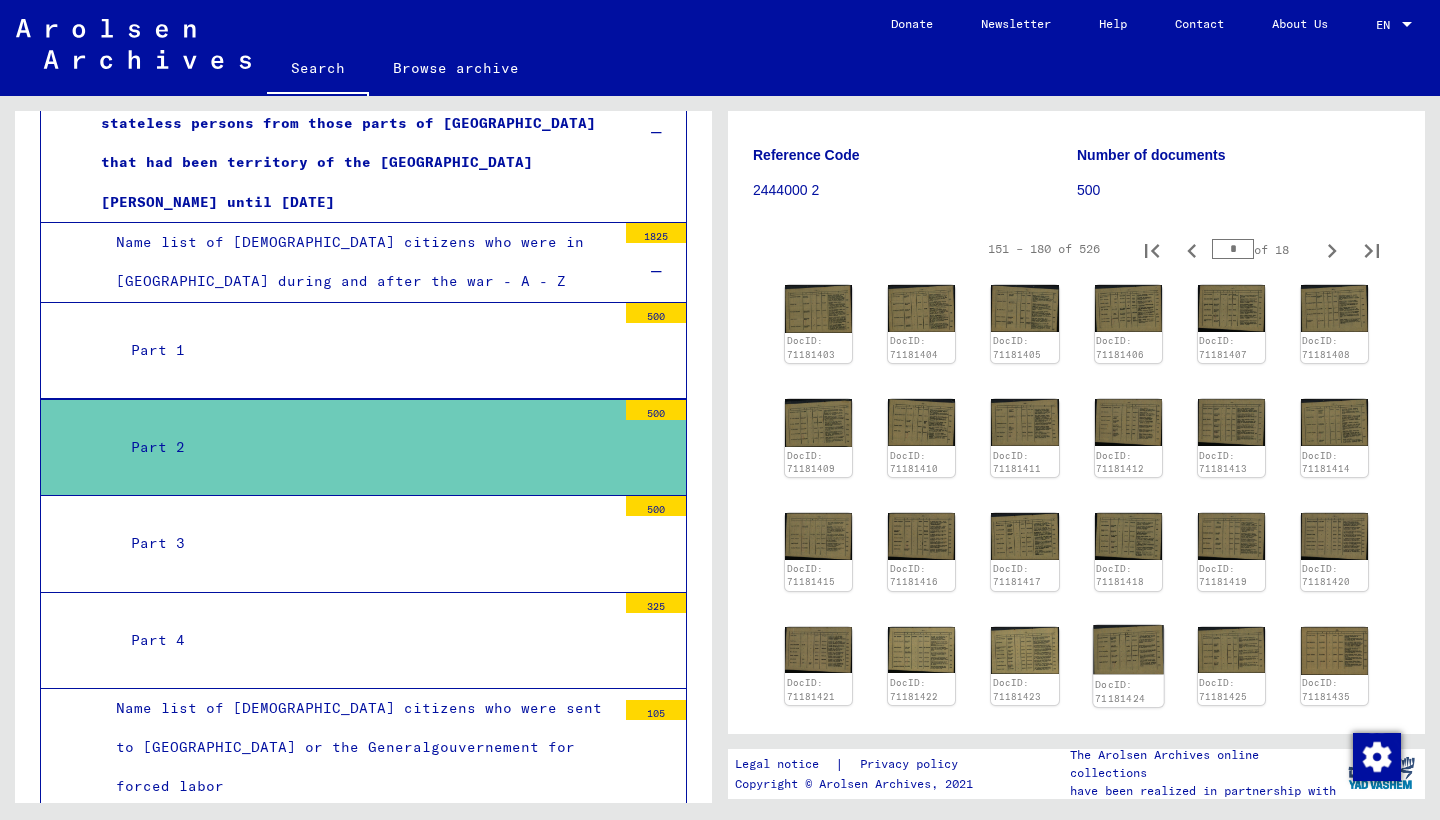 click on "DocID: 71181424" 